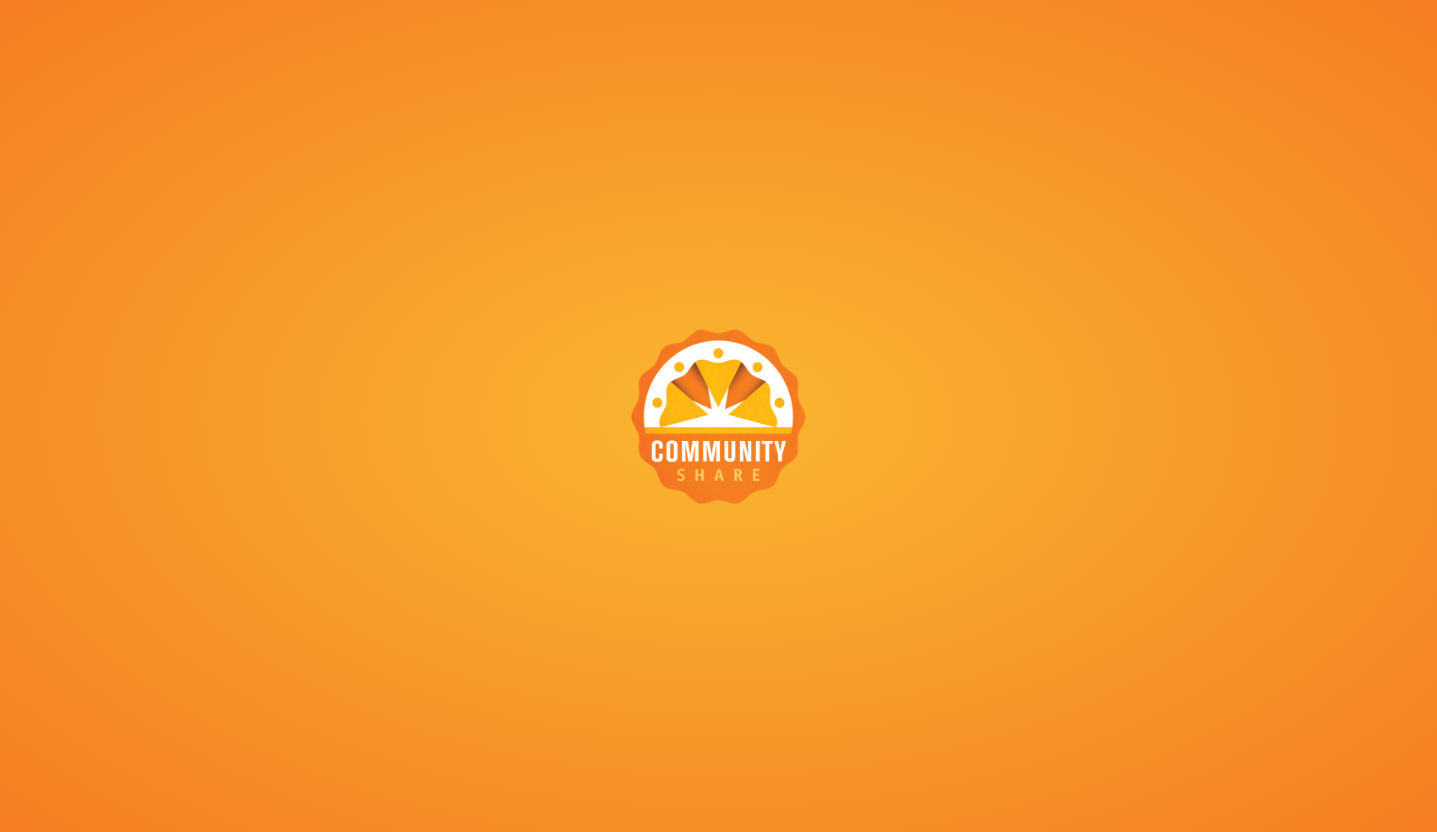 scroll, scrollTop: 0, scrollLeft: 0, axis: both 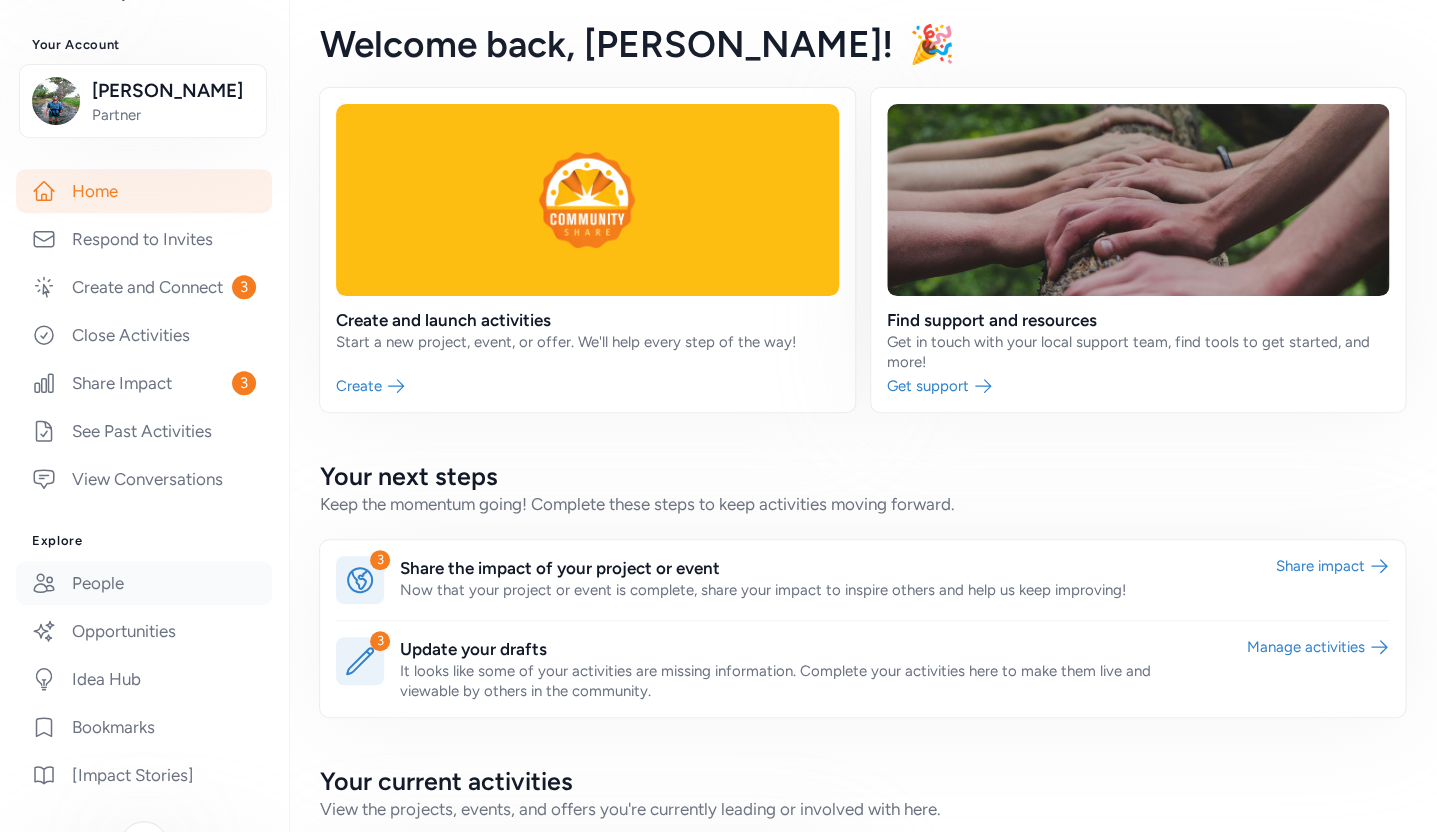 click on "People" at bounding box center [144, 583] 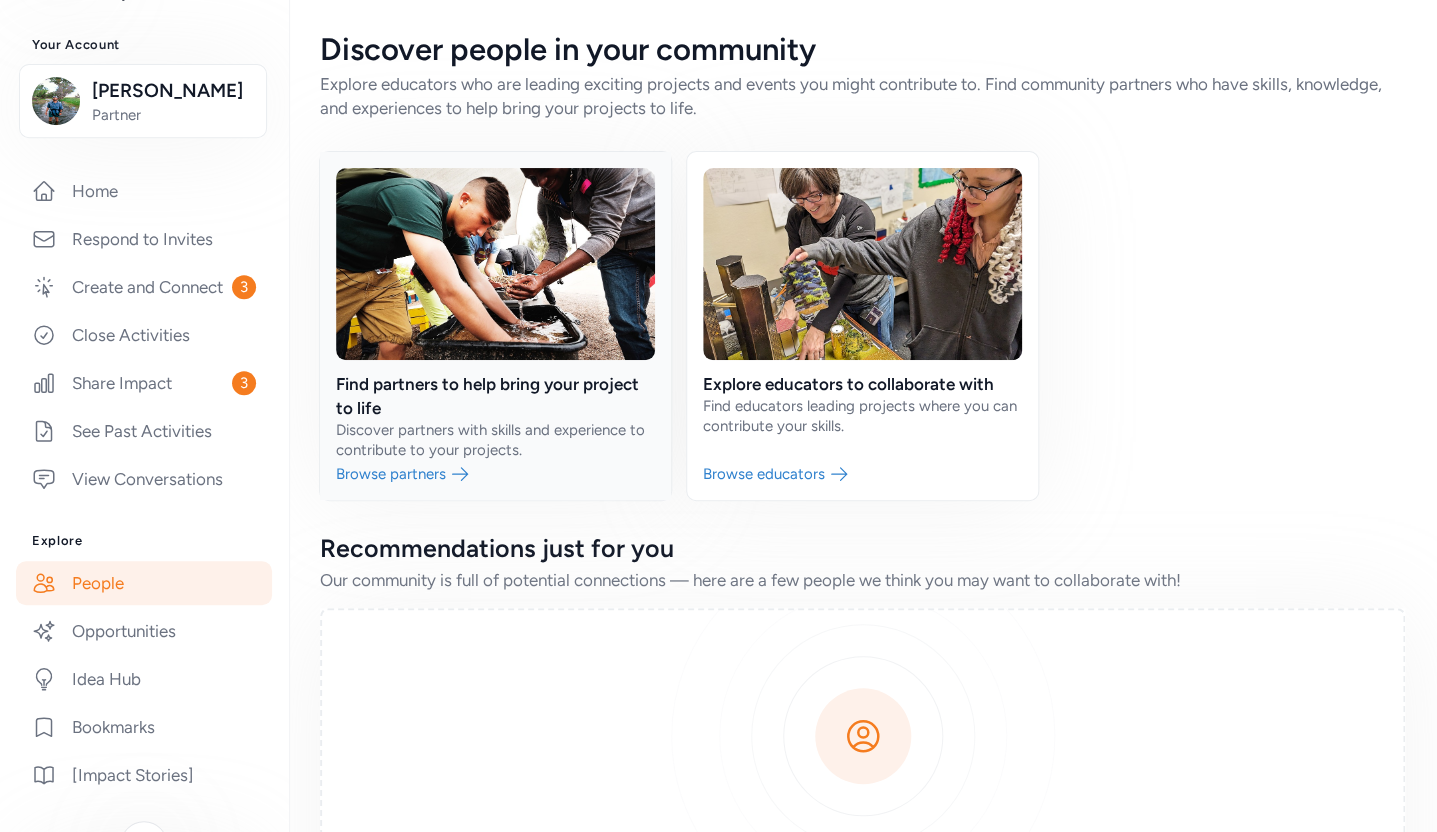 click at bounding box center [495, 326] 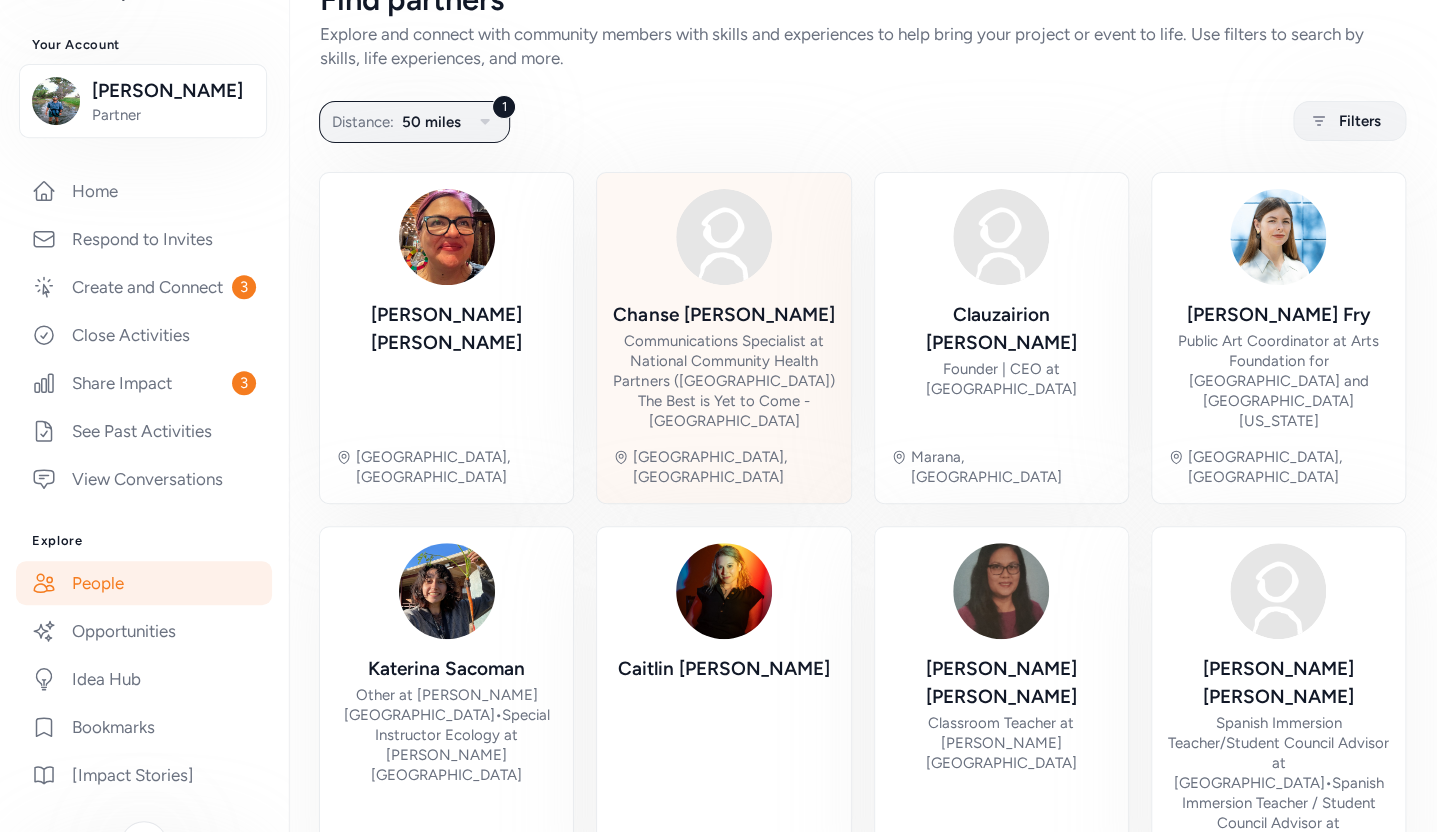 scroll, scrollTop: 0, scrollLeft: 0, axis: both 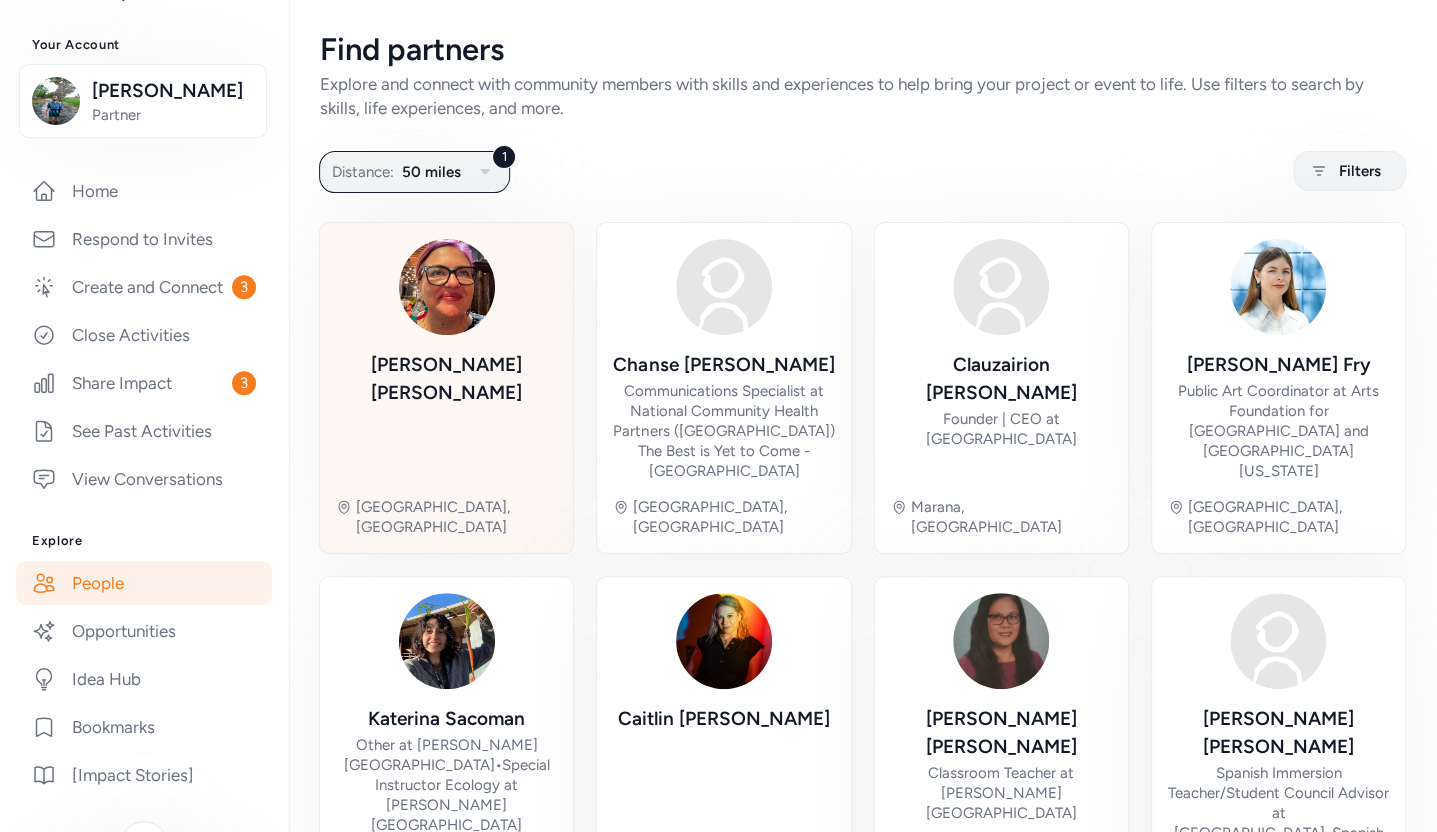 click on "[PERSON_NAME]" at bounding box center [446, 416] 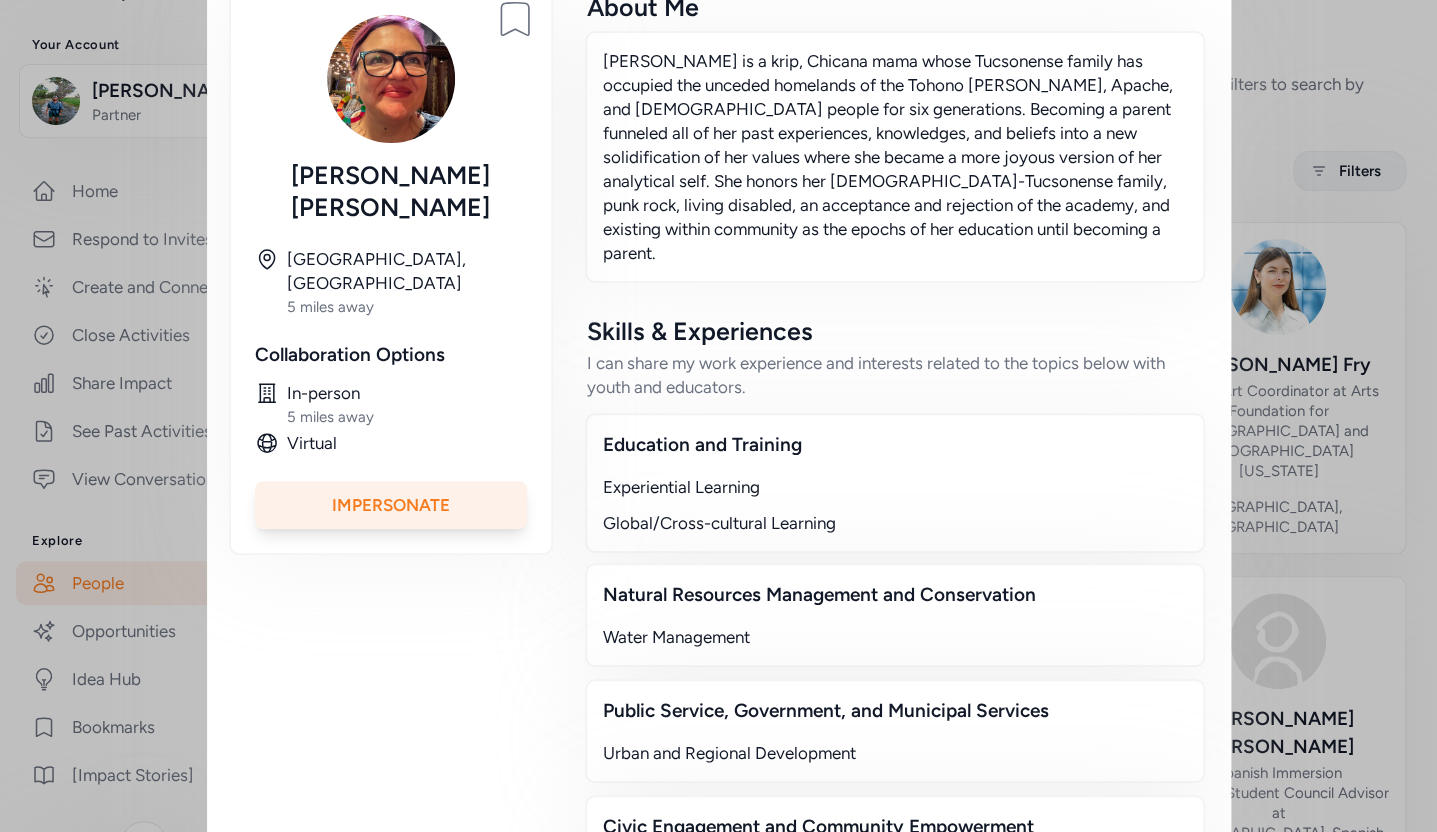 scroll, scrollTop: 0, scrollLeft: 0, axis: both 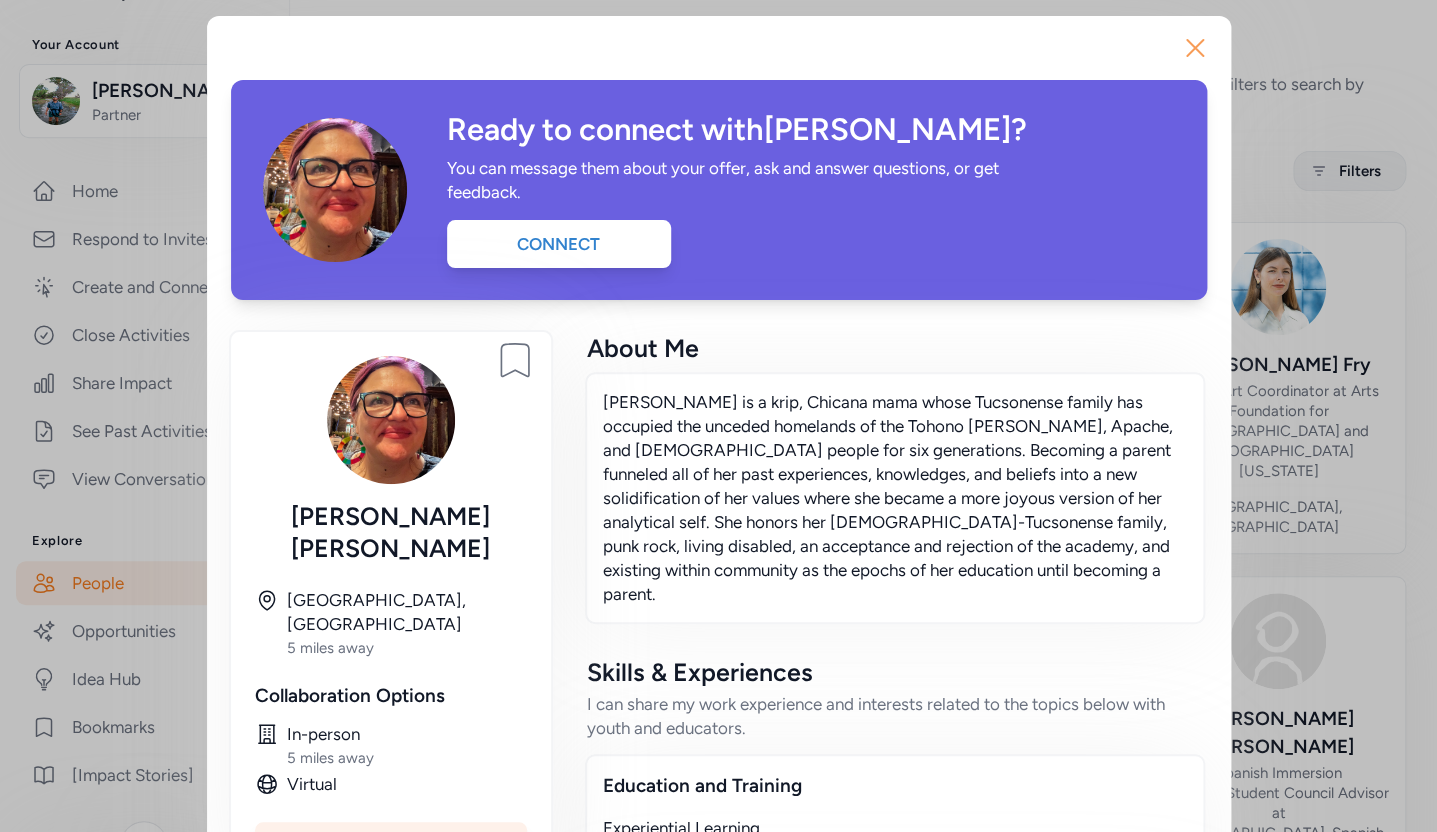 click 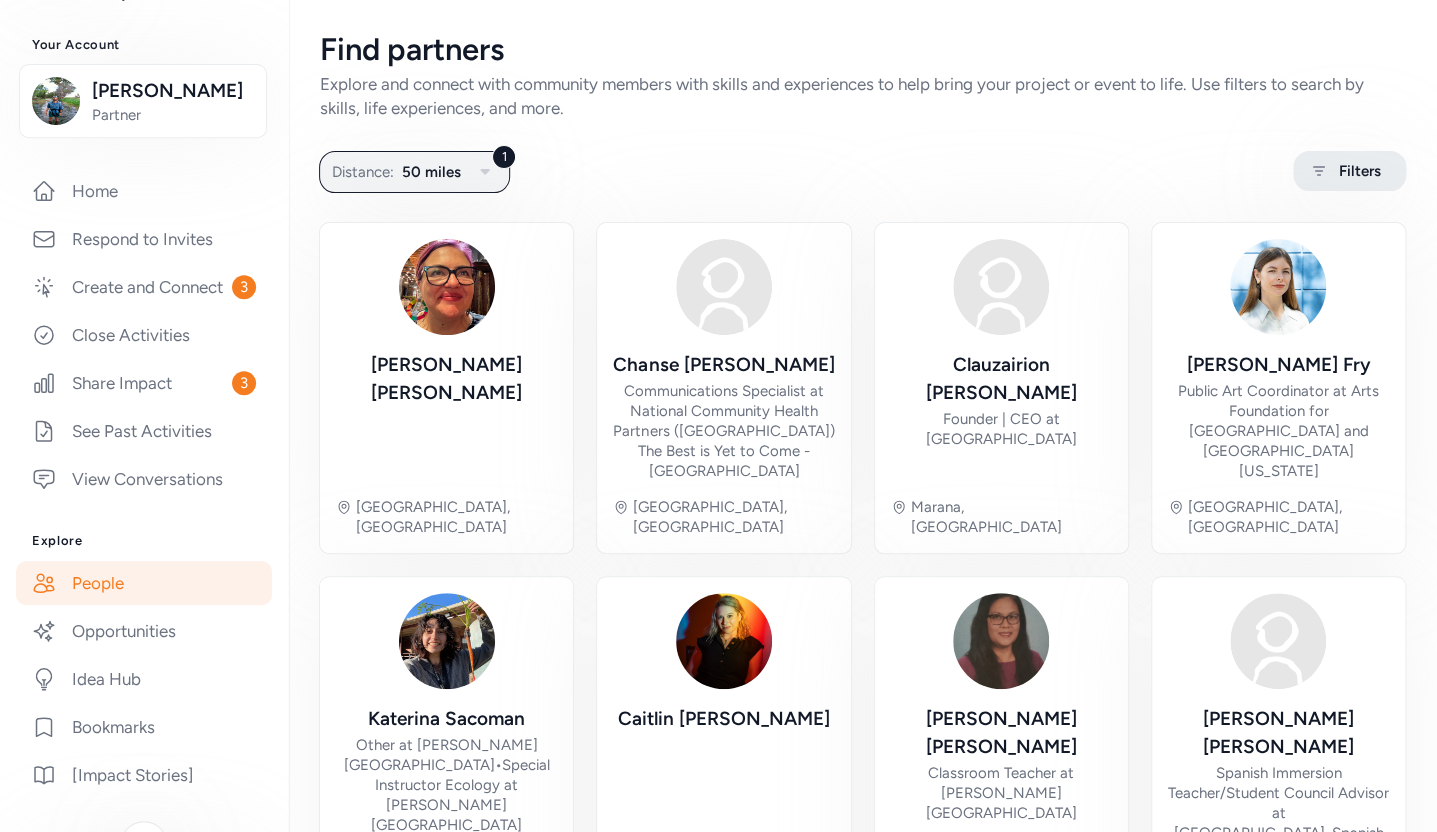 click on "Filters" at bounding box center [1360, 171] 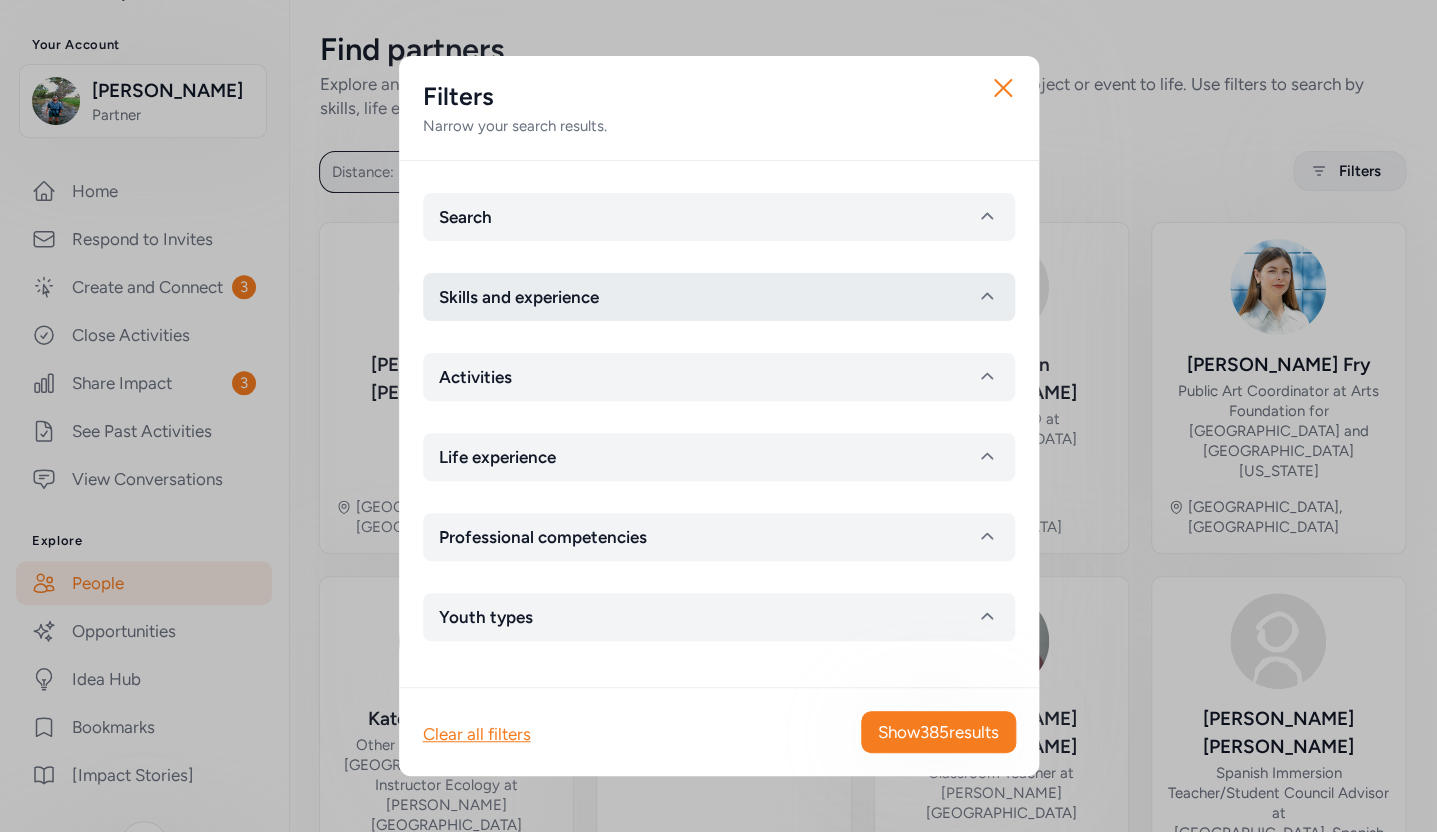 click on "Skills and experience" at bounding box center [719, 297] 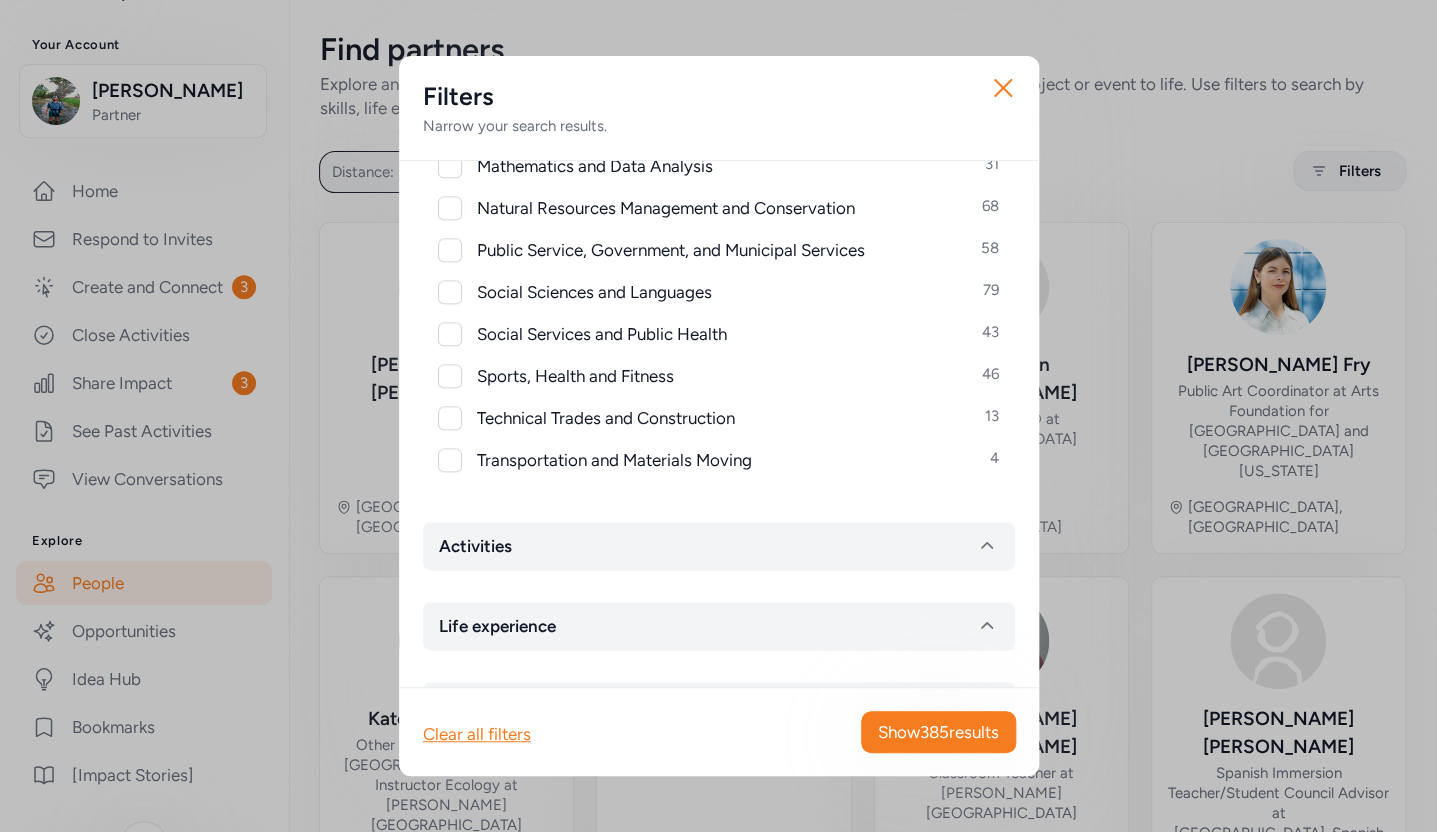 scroll, scrollTop: 1052, scrollLeft: 0, axis: vertical 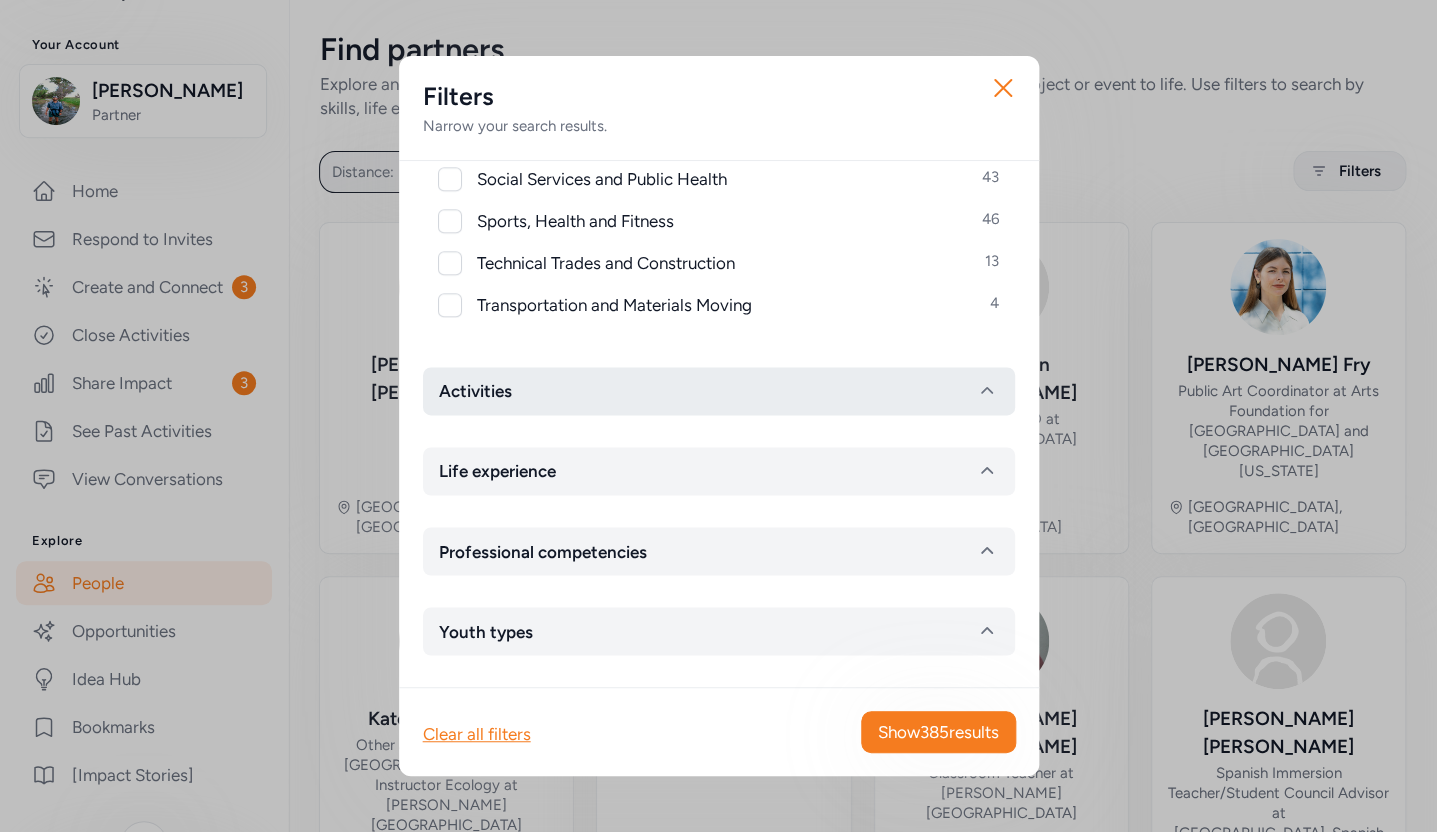 click on "Activities" at bounding box center (719, 391) 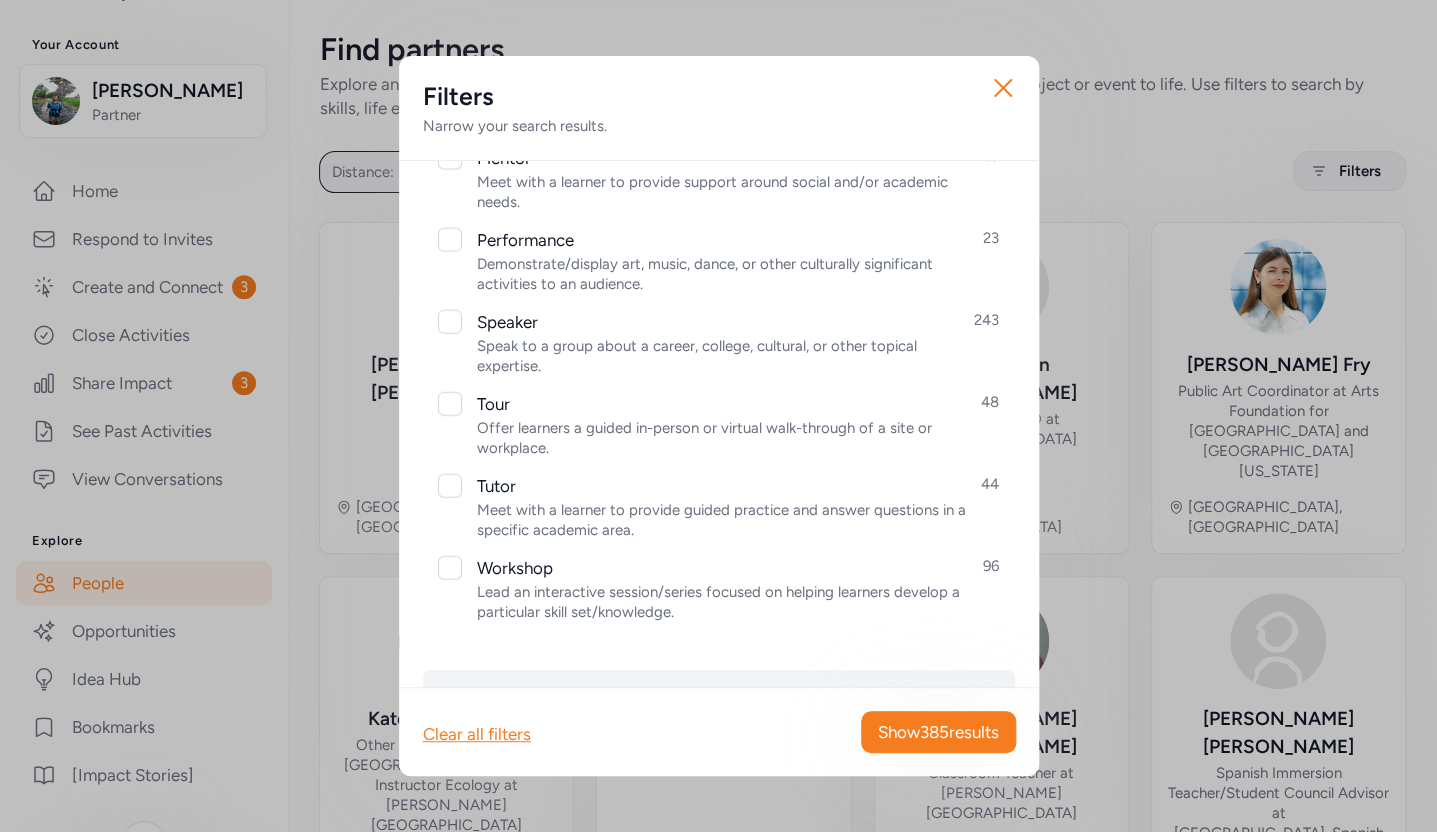 scroll, scrollTop: 2227, scrollLeft: 0, axis: vertical 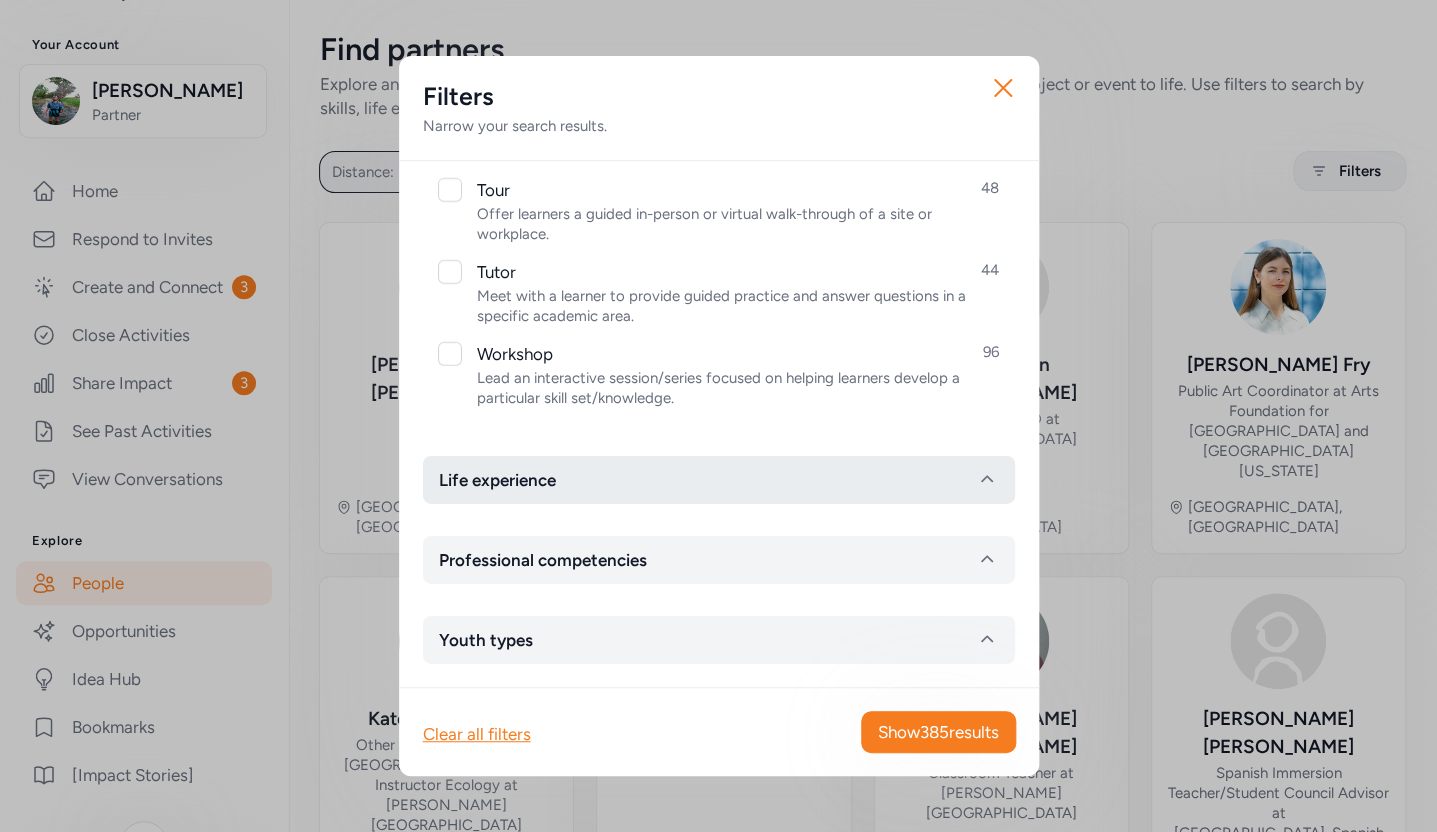 click on "Life experience" at bounding box center [719, 480] 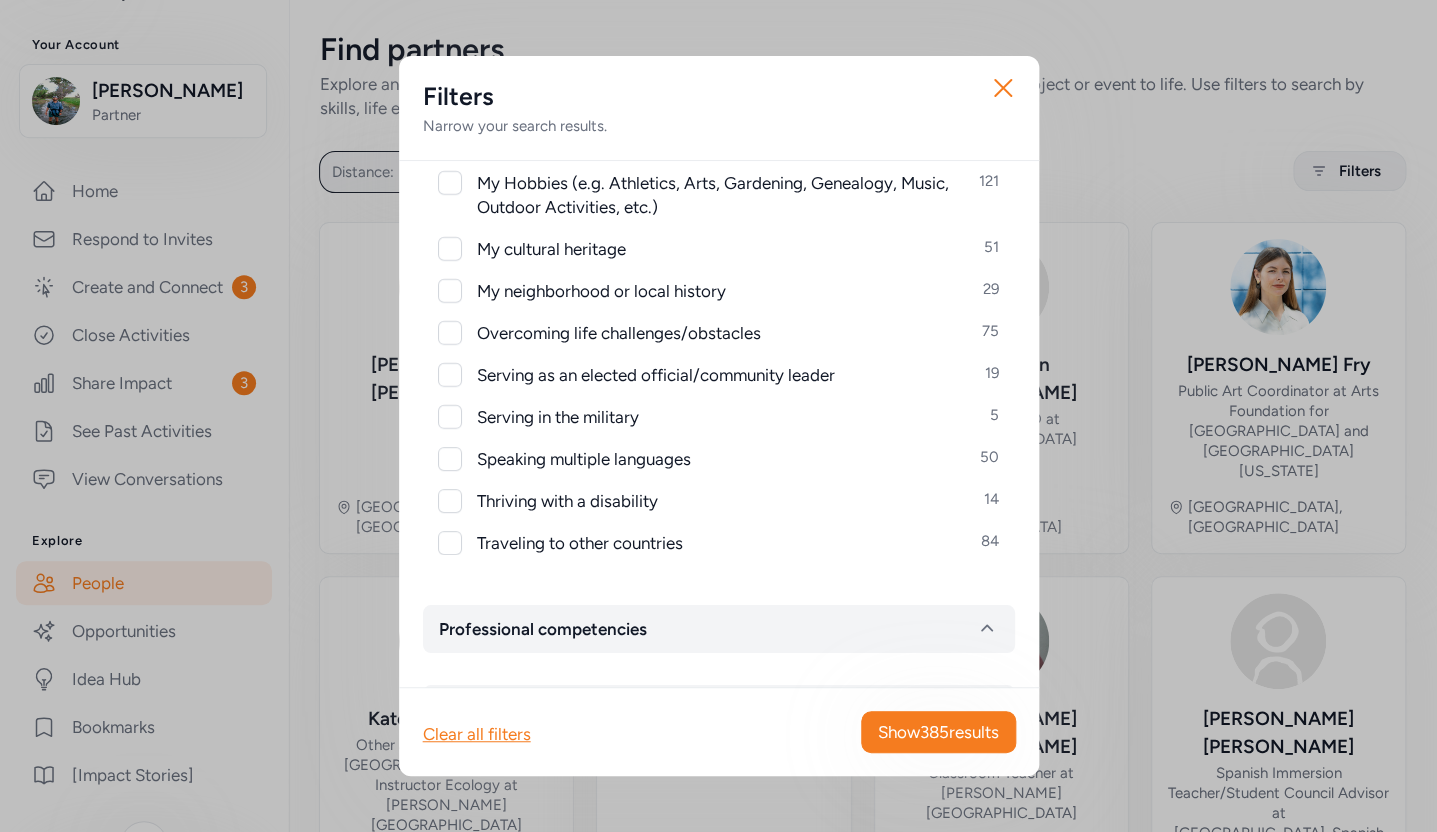 scroll, scrollTop: 2696, scrollLeft: 0, axis: vertical 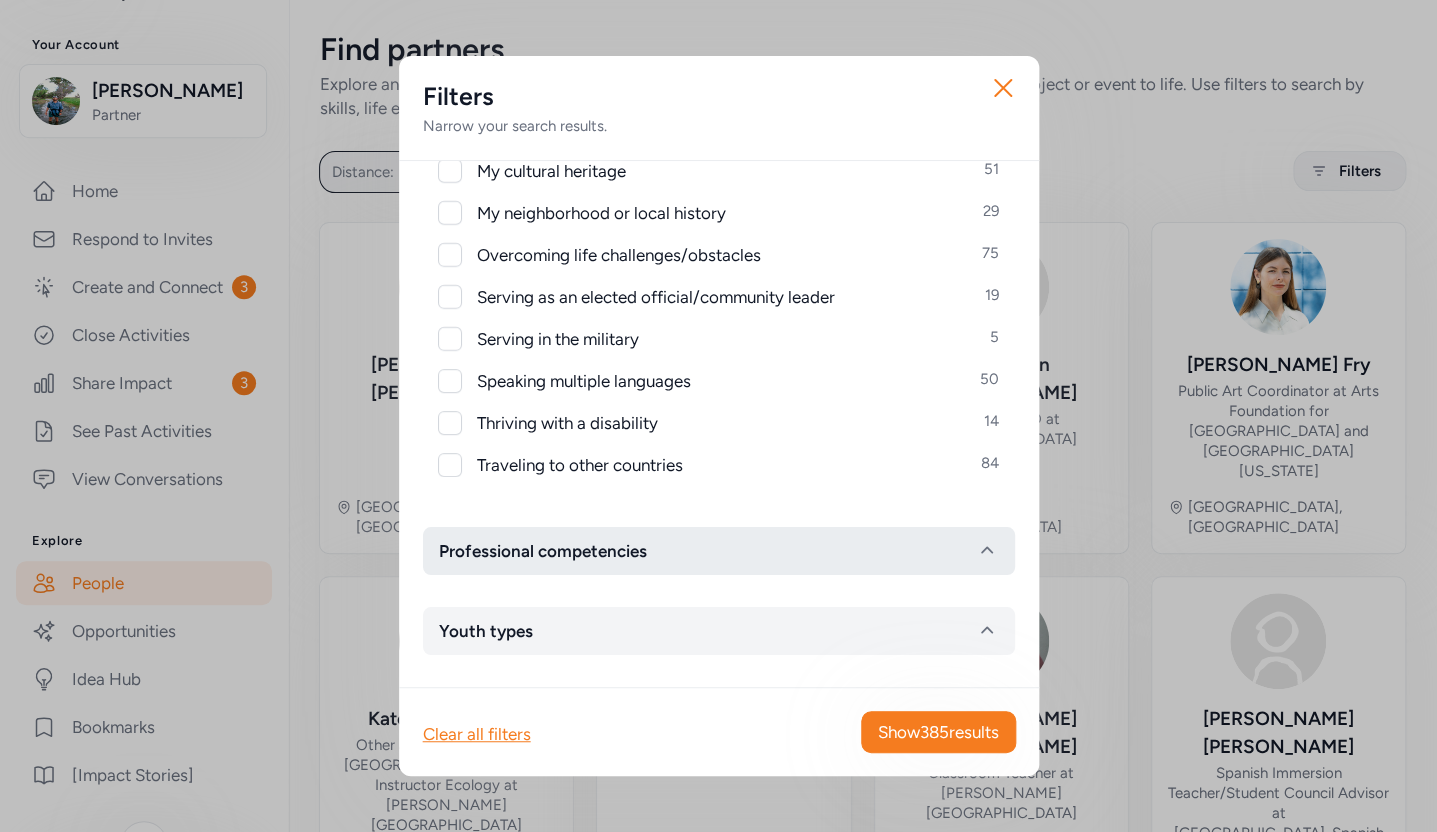 click on "Professional competencies" at bounding box center (719, 551) 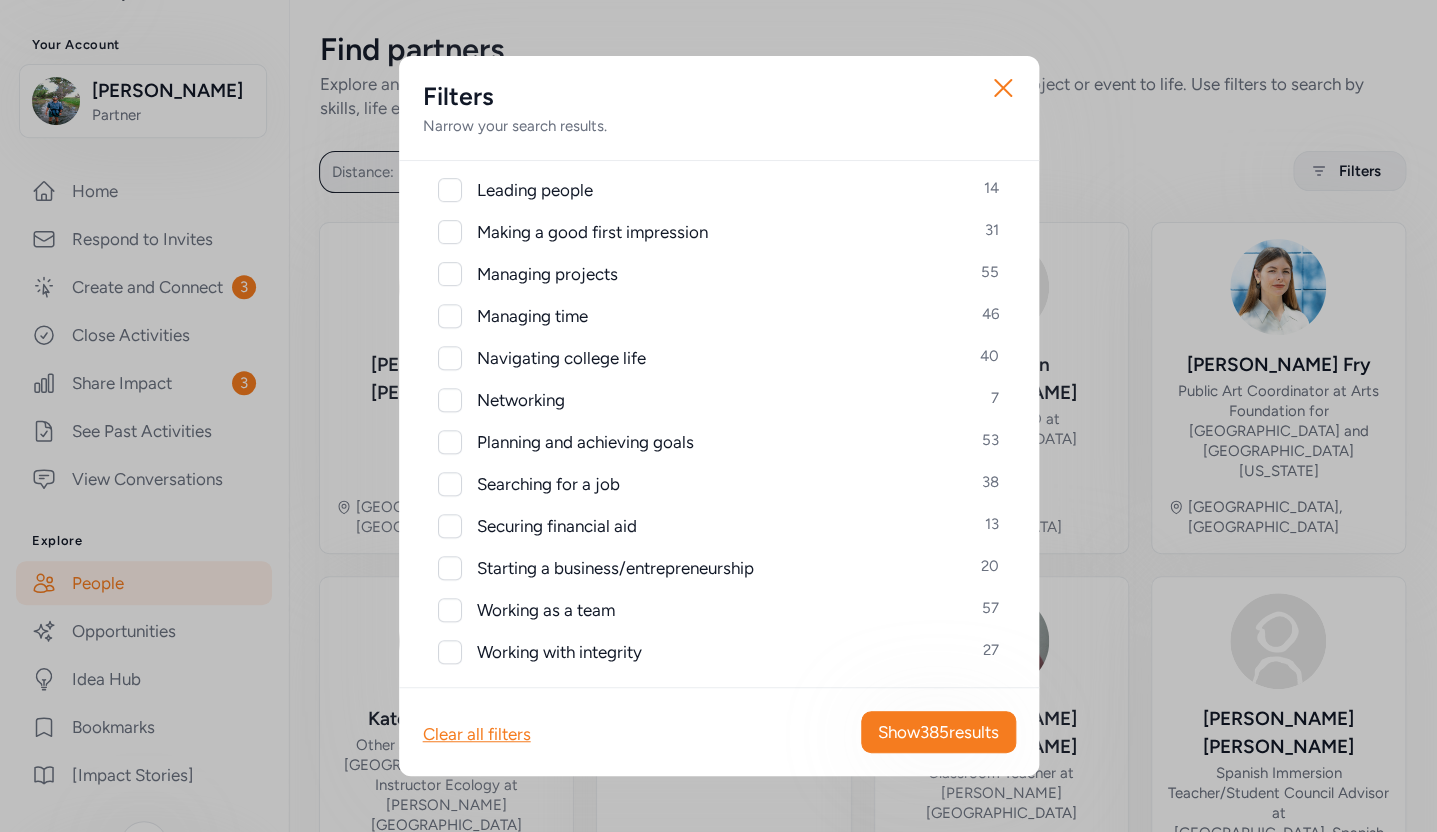 scroll, scrollTop: 3594, scrollLeft: 0, axis: vertical 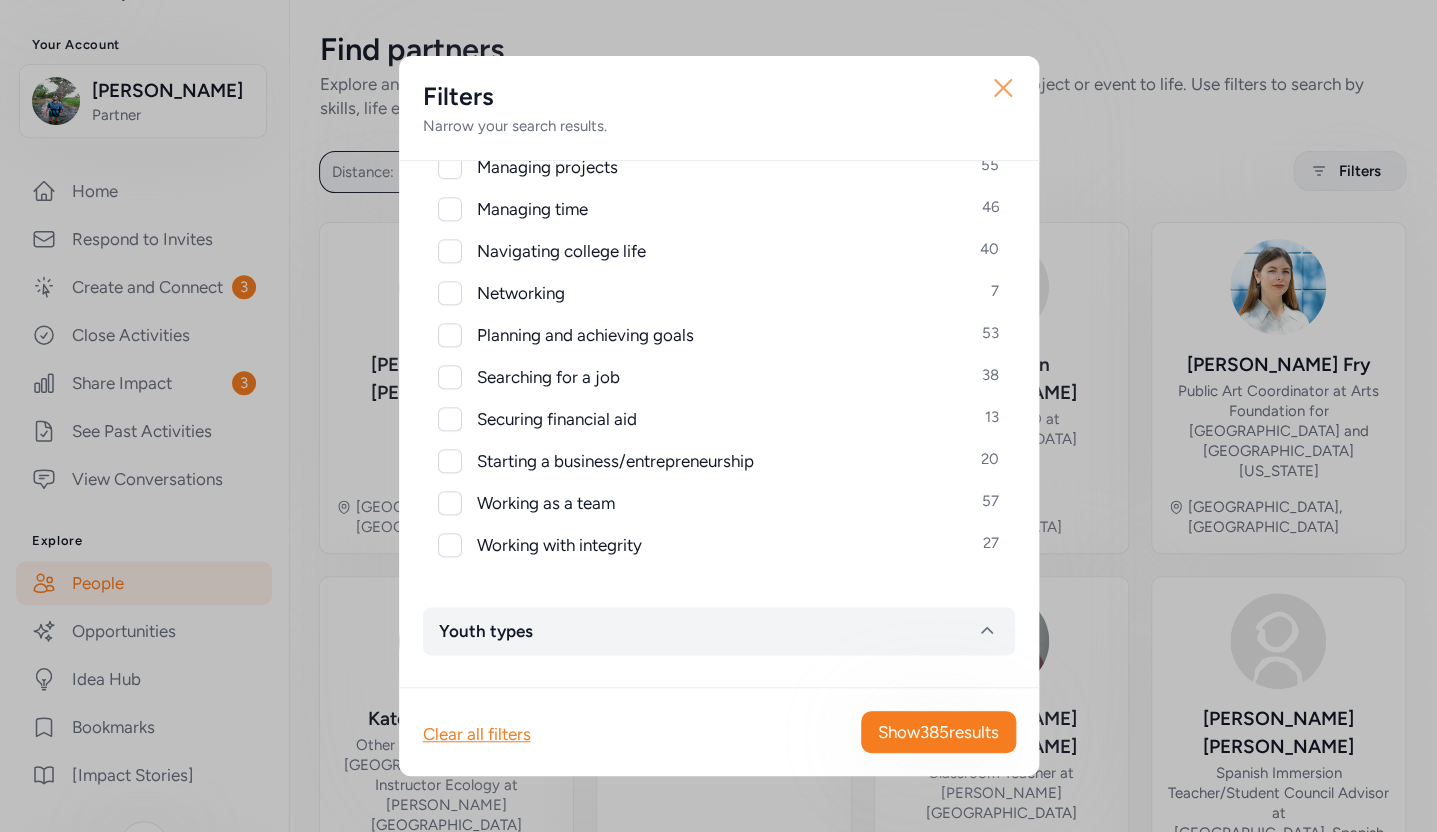 click 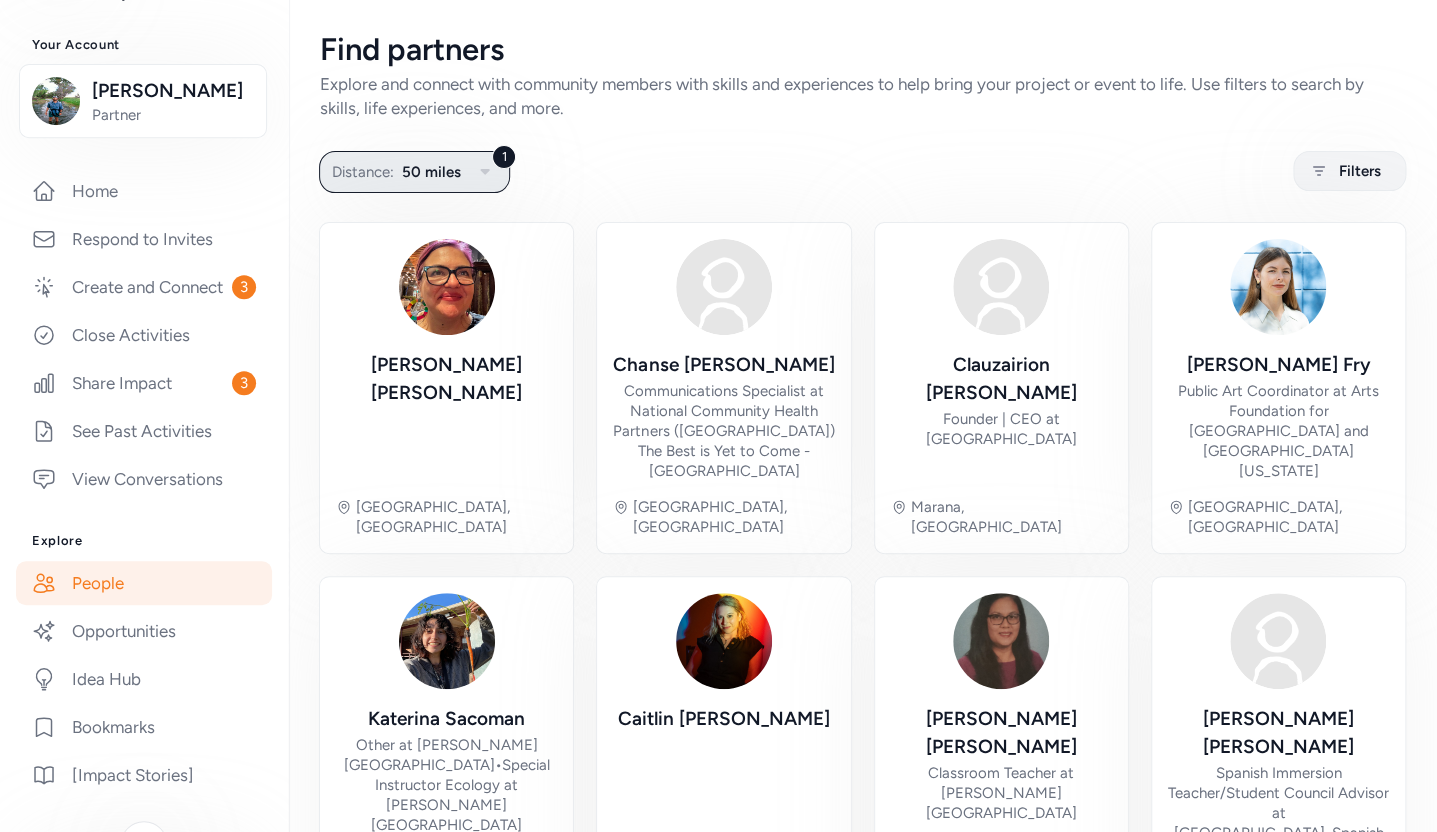 click on "50 miles" at bounding box center (431, 172) 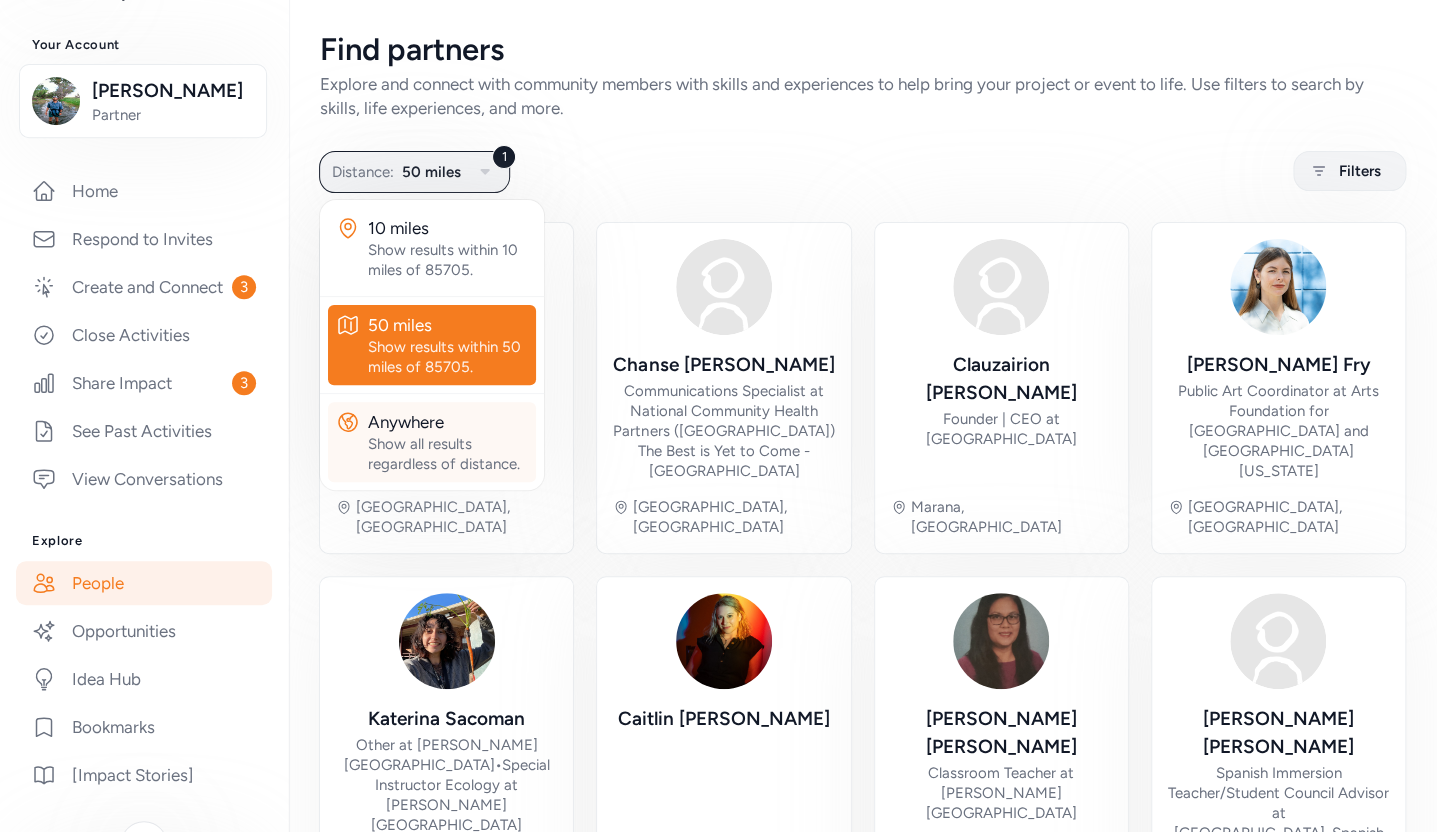 click on "Anywhere" at bounding box center [448, 422] 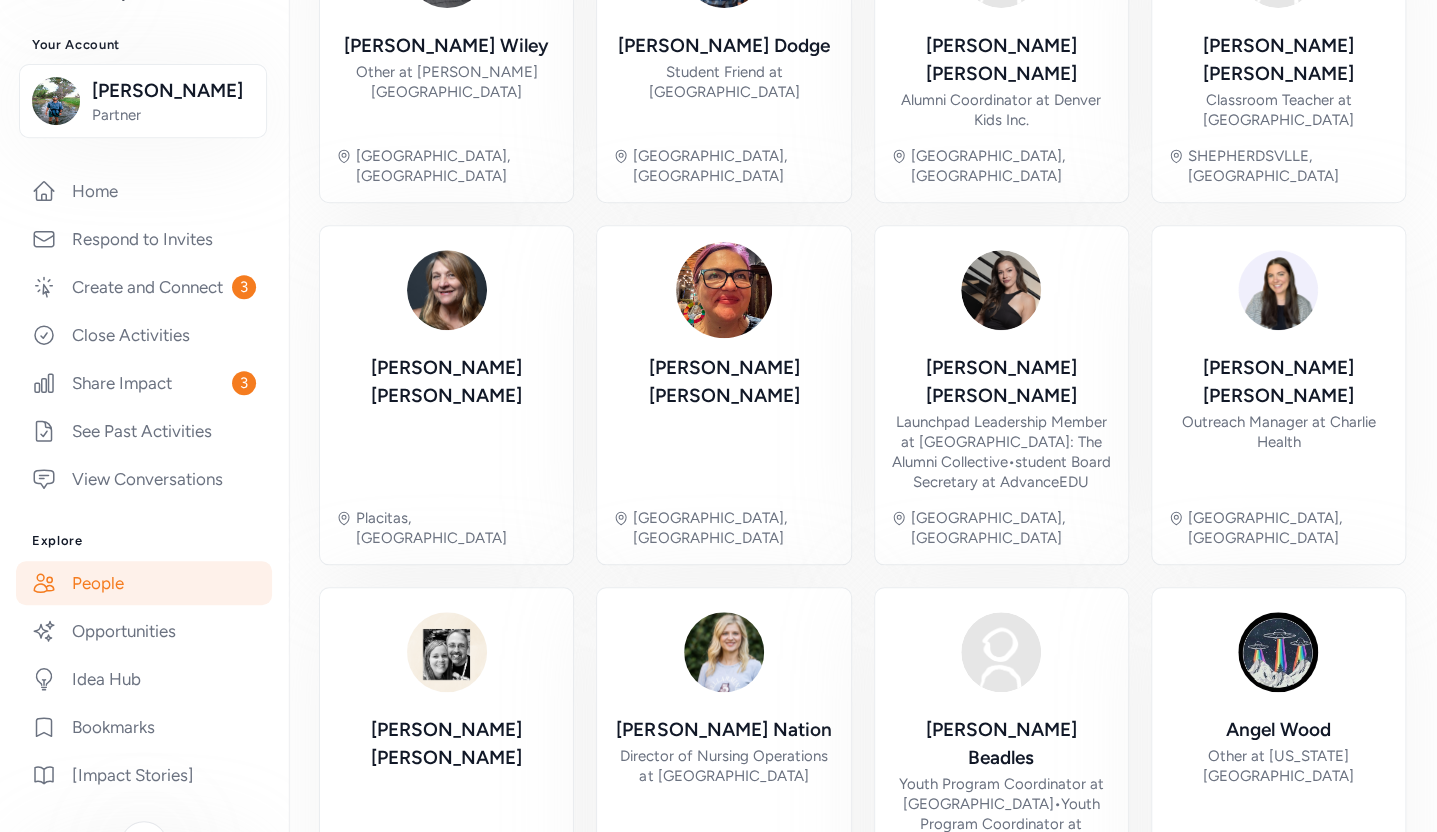 scroll, scrollTop: 0, scrollLeft: 0, axis: both 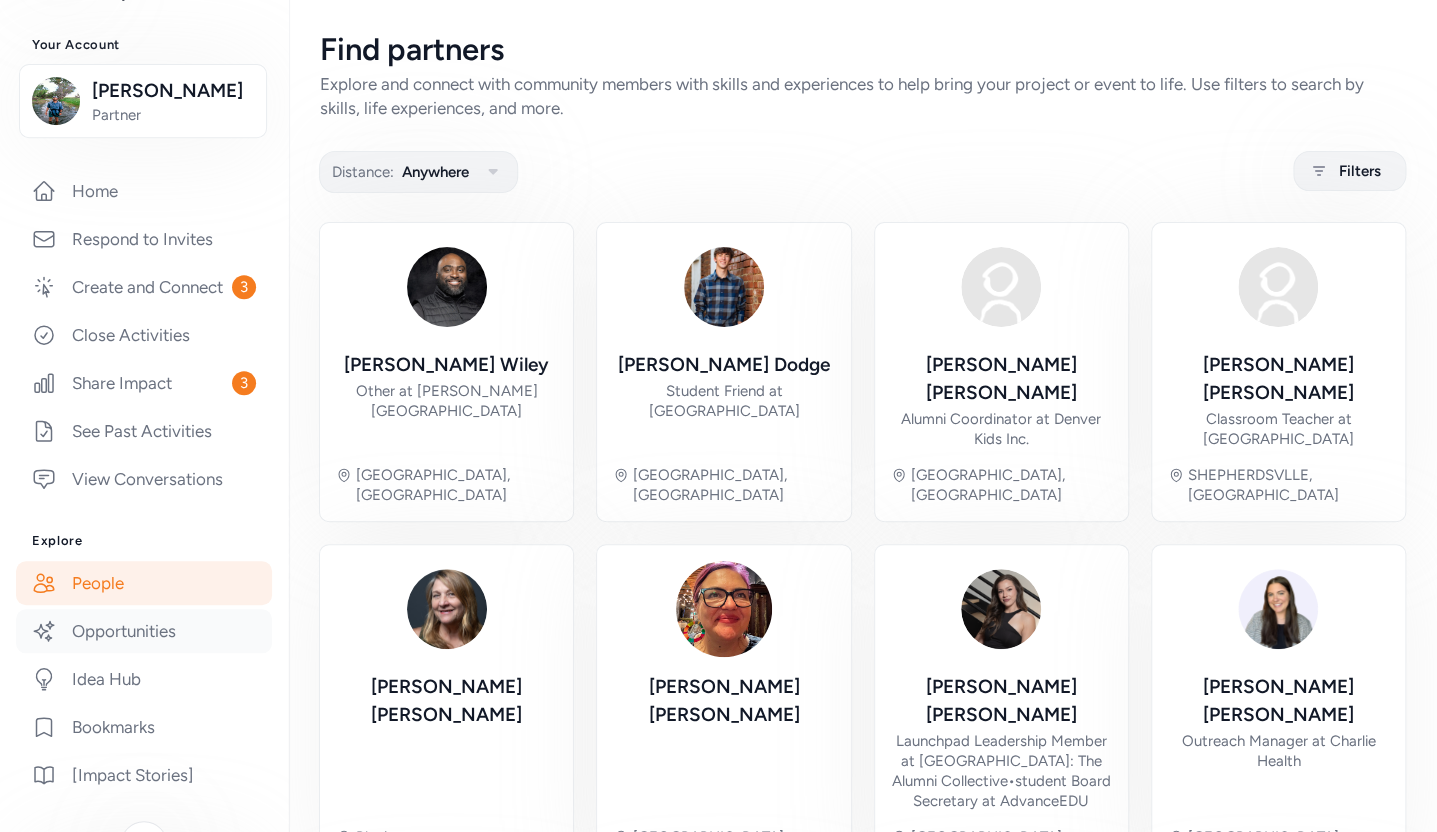 click on "Opportunities" at bounding box center (144, 631) 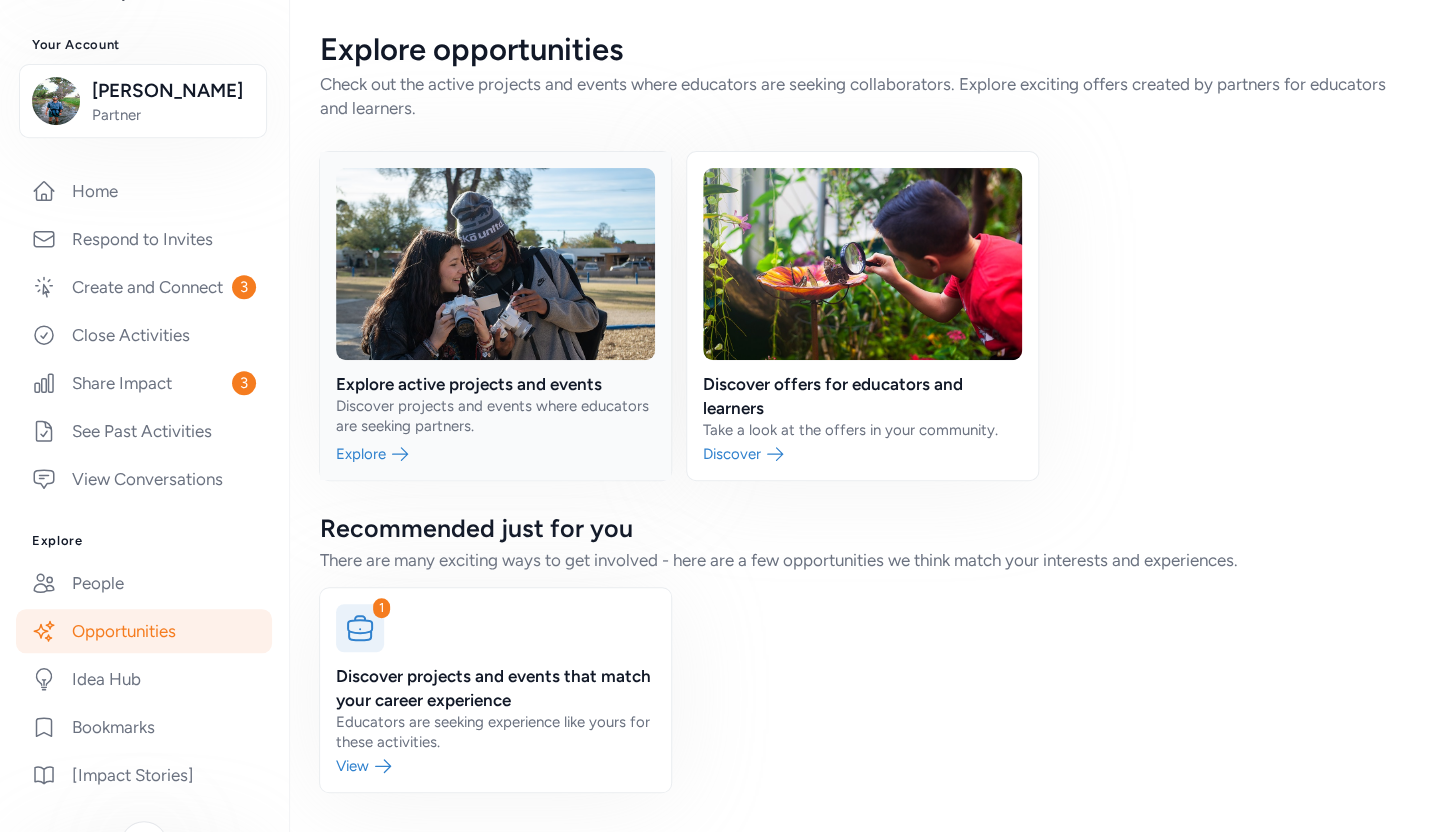 click at bounding box center [495, 316] 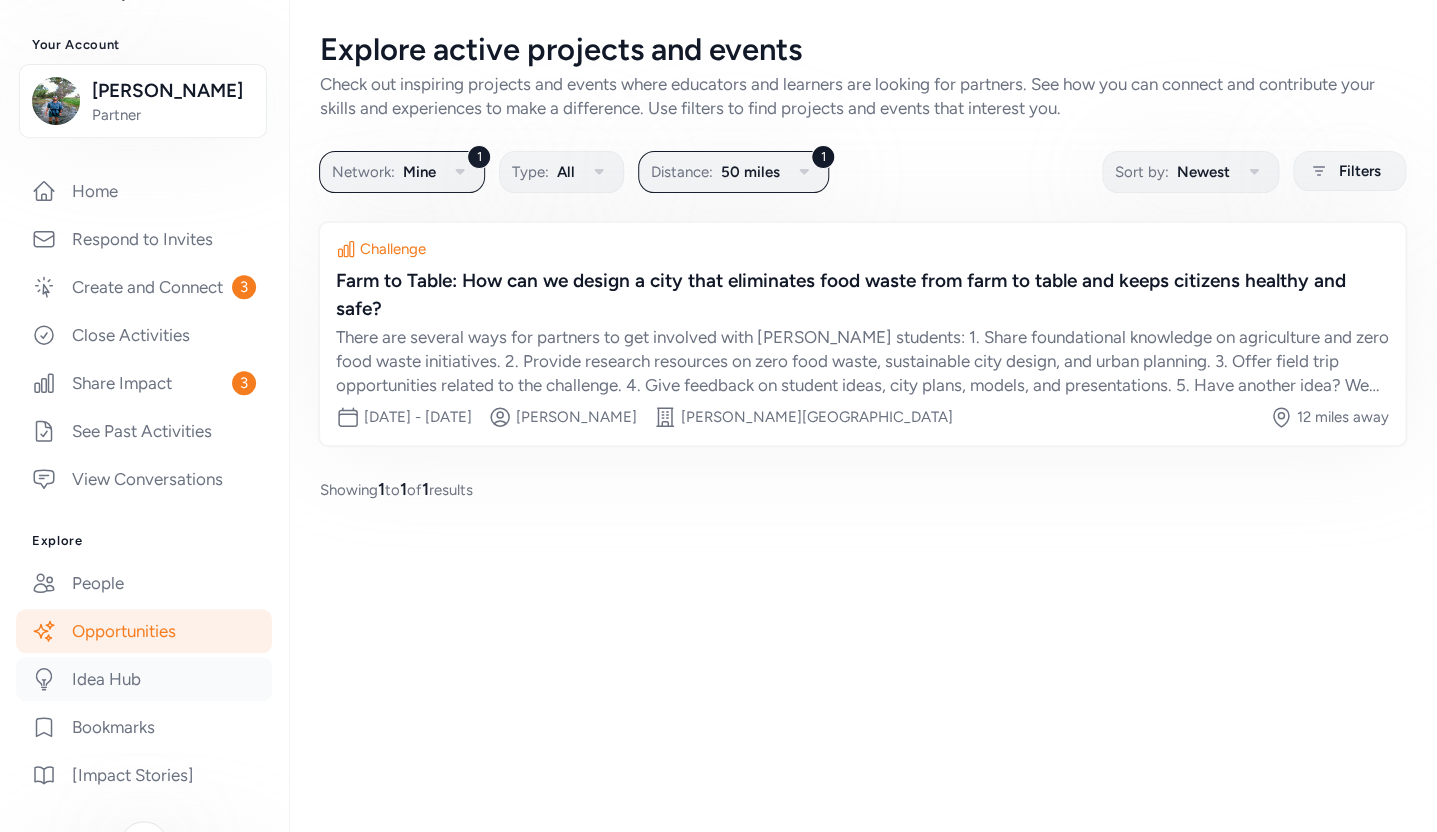scroll, scrollTop: 350, scrollLeft: 0, axis: vertical 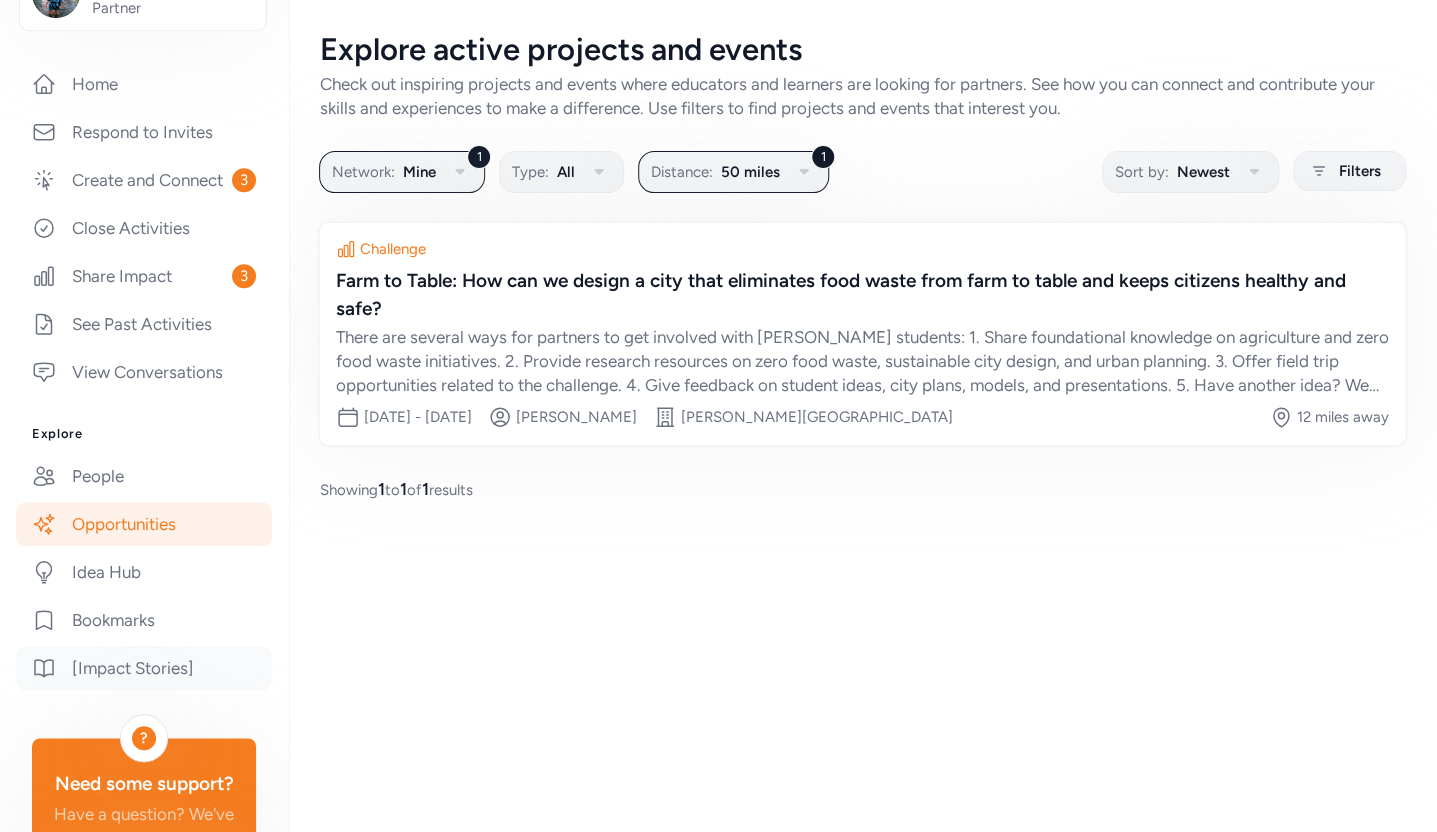 click on "[Impact Stories]" at bounding box center (144, 668) 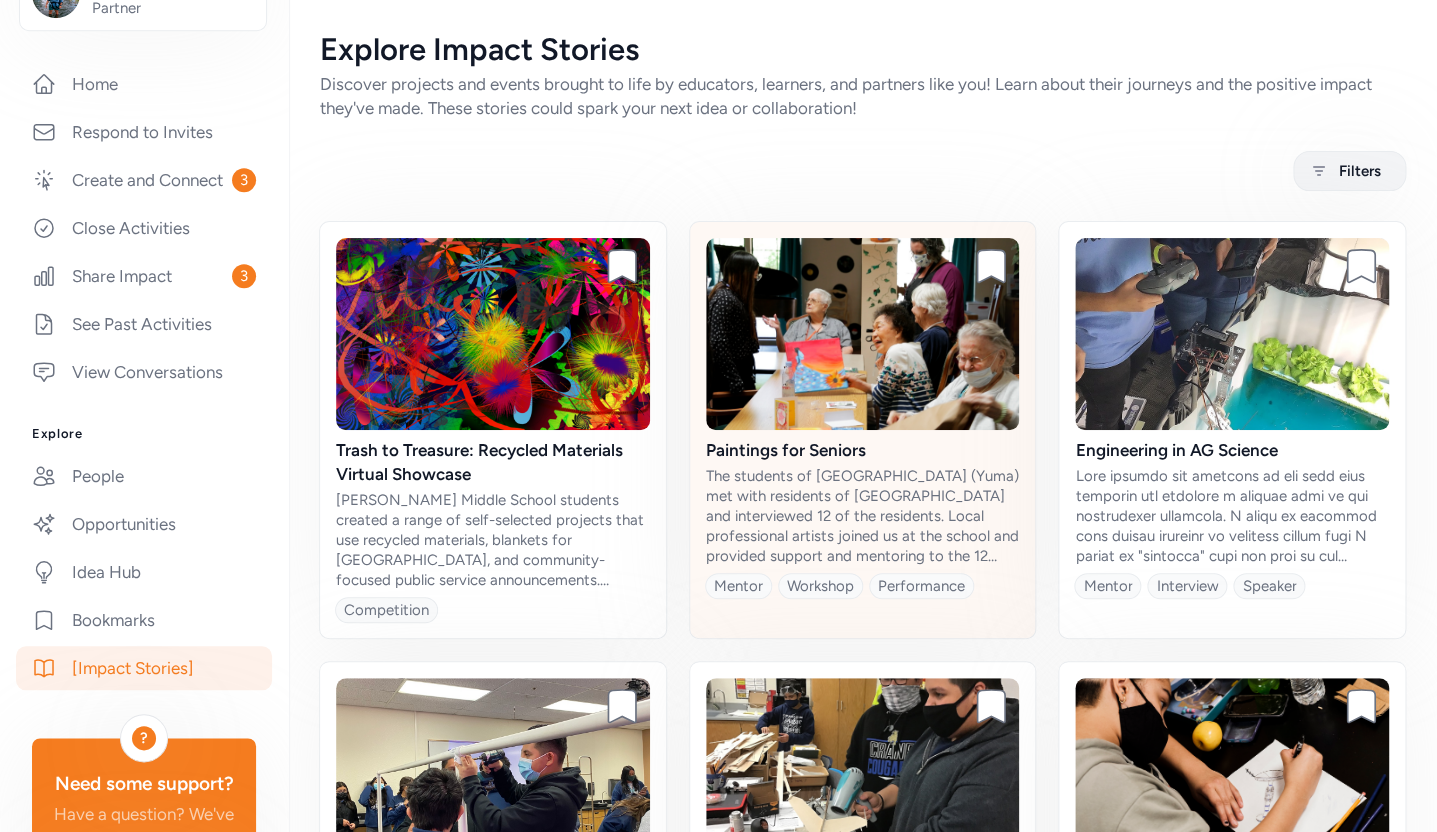 click at bounding box center [863, 334] 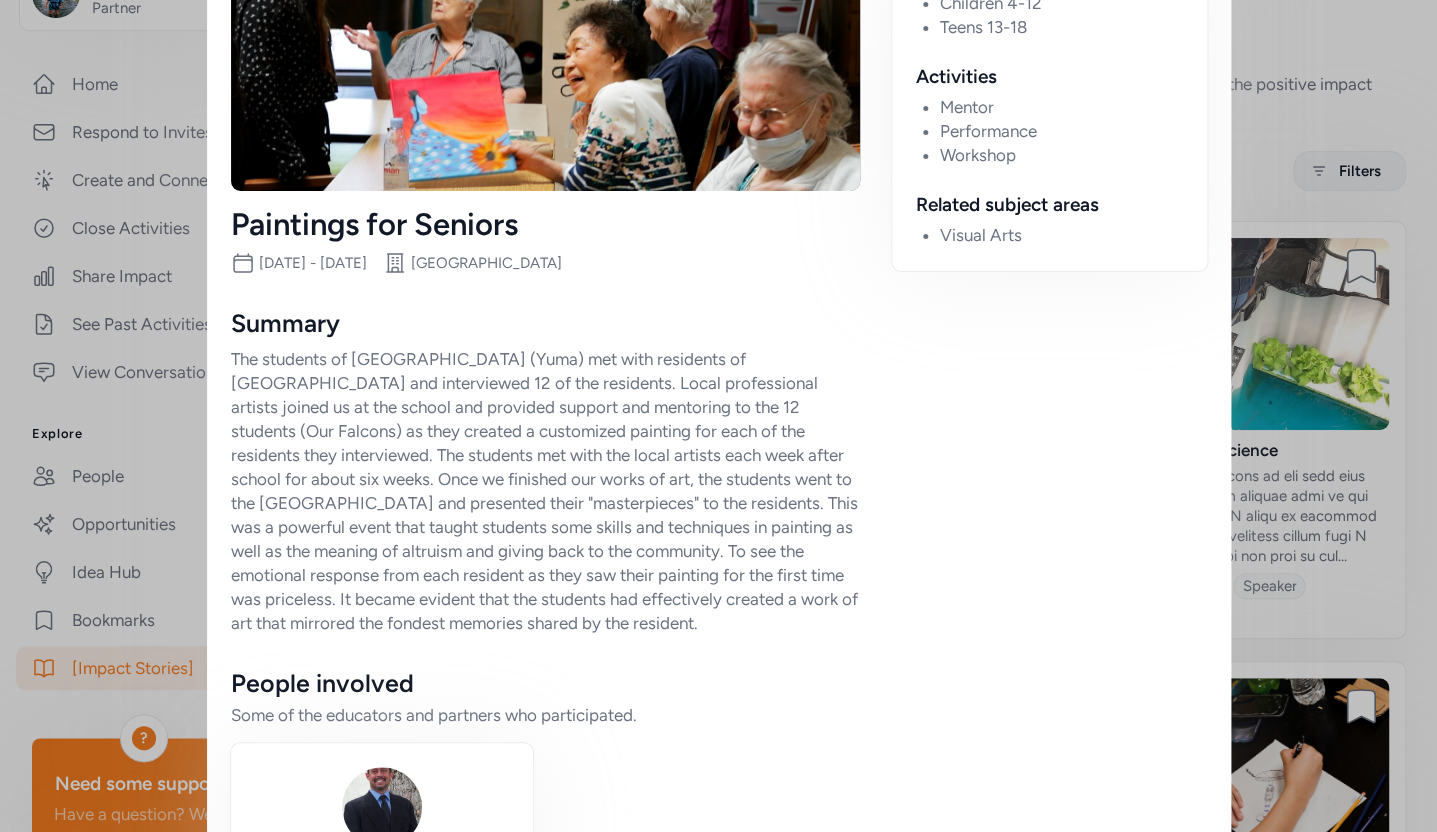 scroll, scrollTop: 0, scrollLeft: 0, axis: both 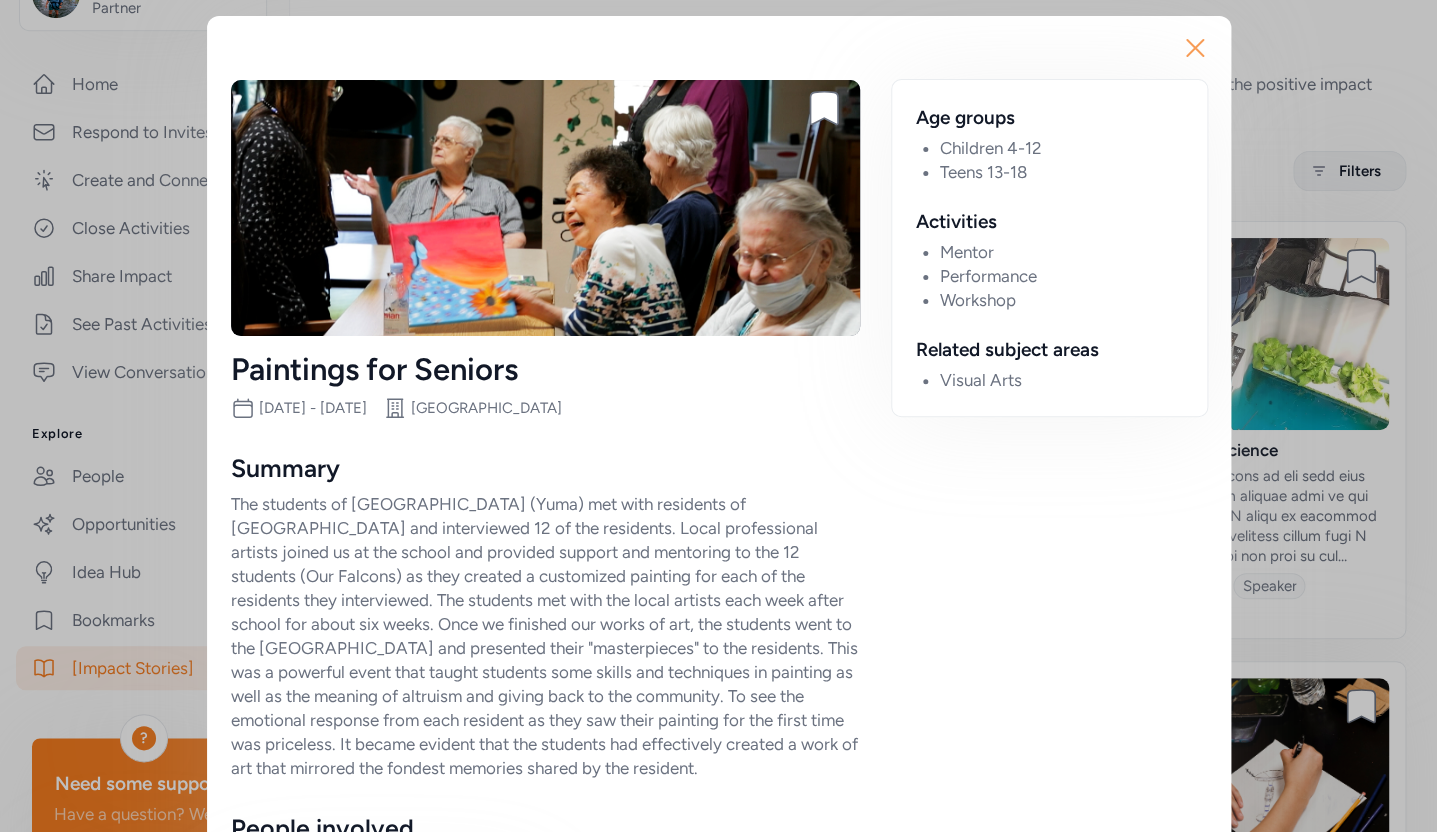 click 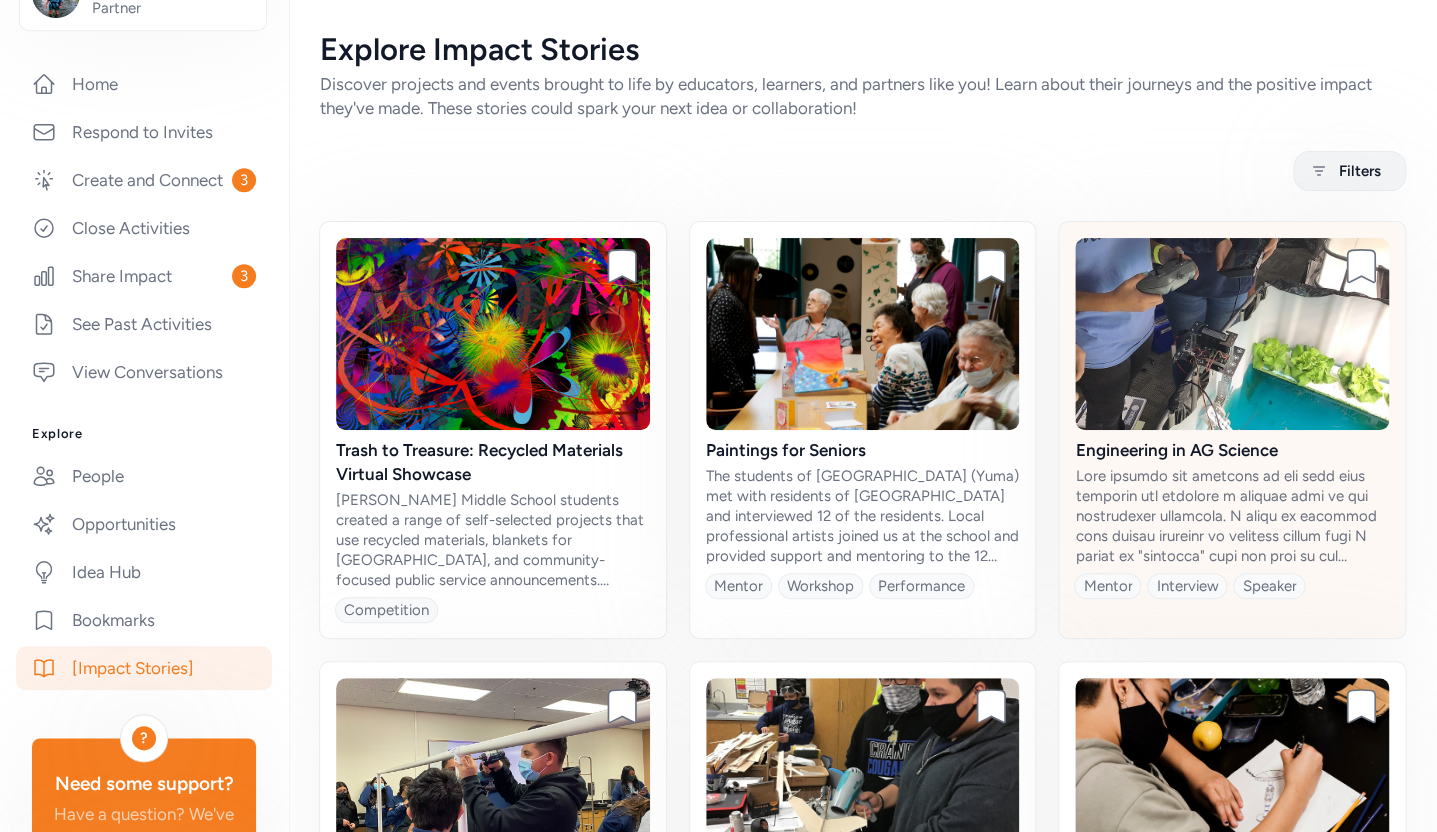 click at bounding box center (1232, 334) 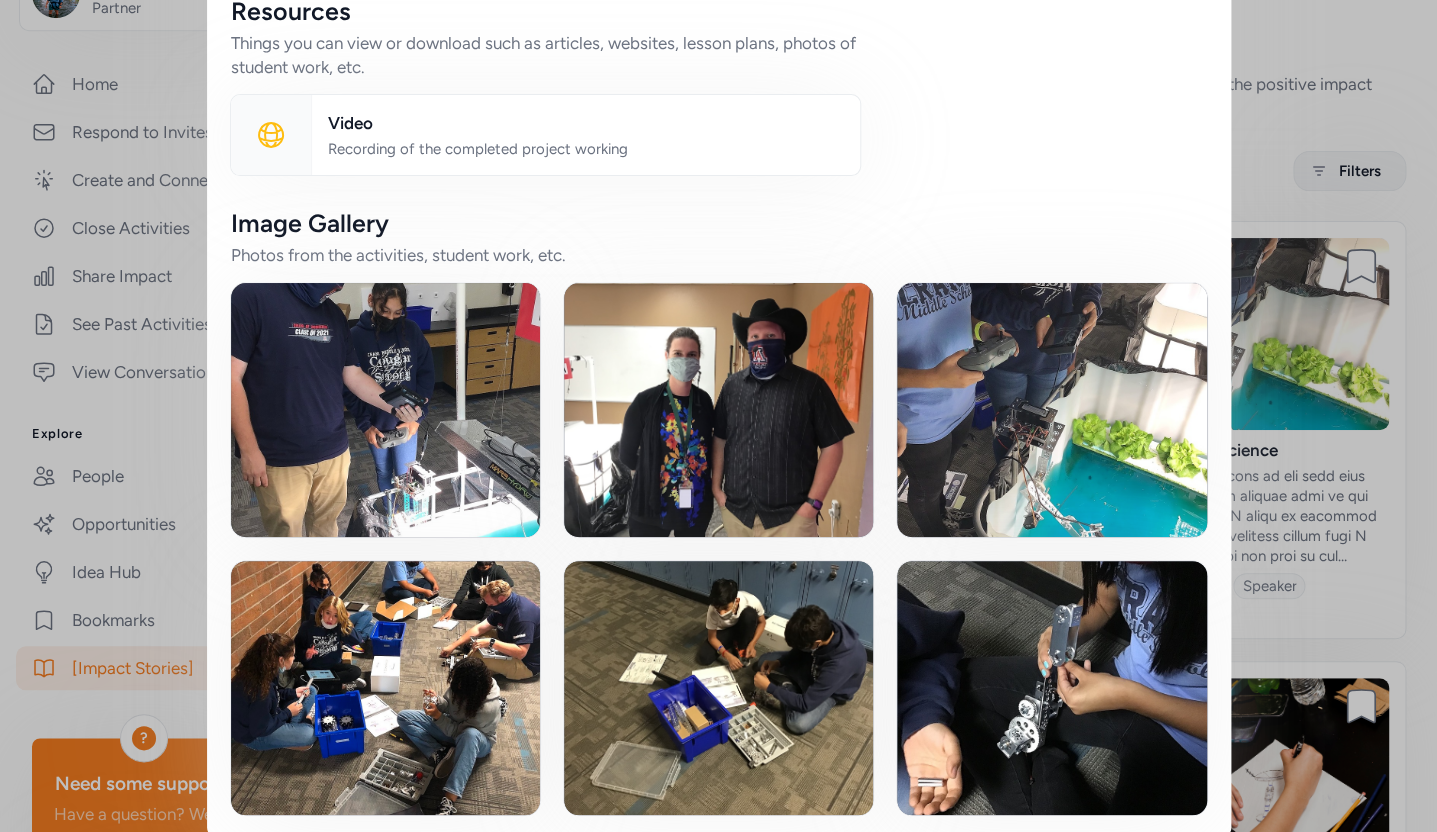 scroll, scrollTop: 0, scrollLeft: 0, axis: both 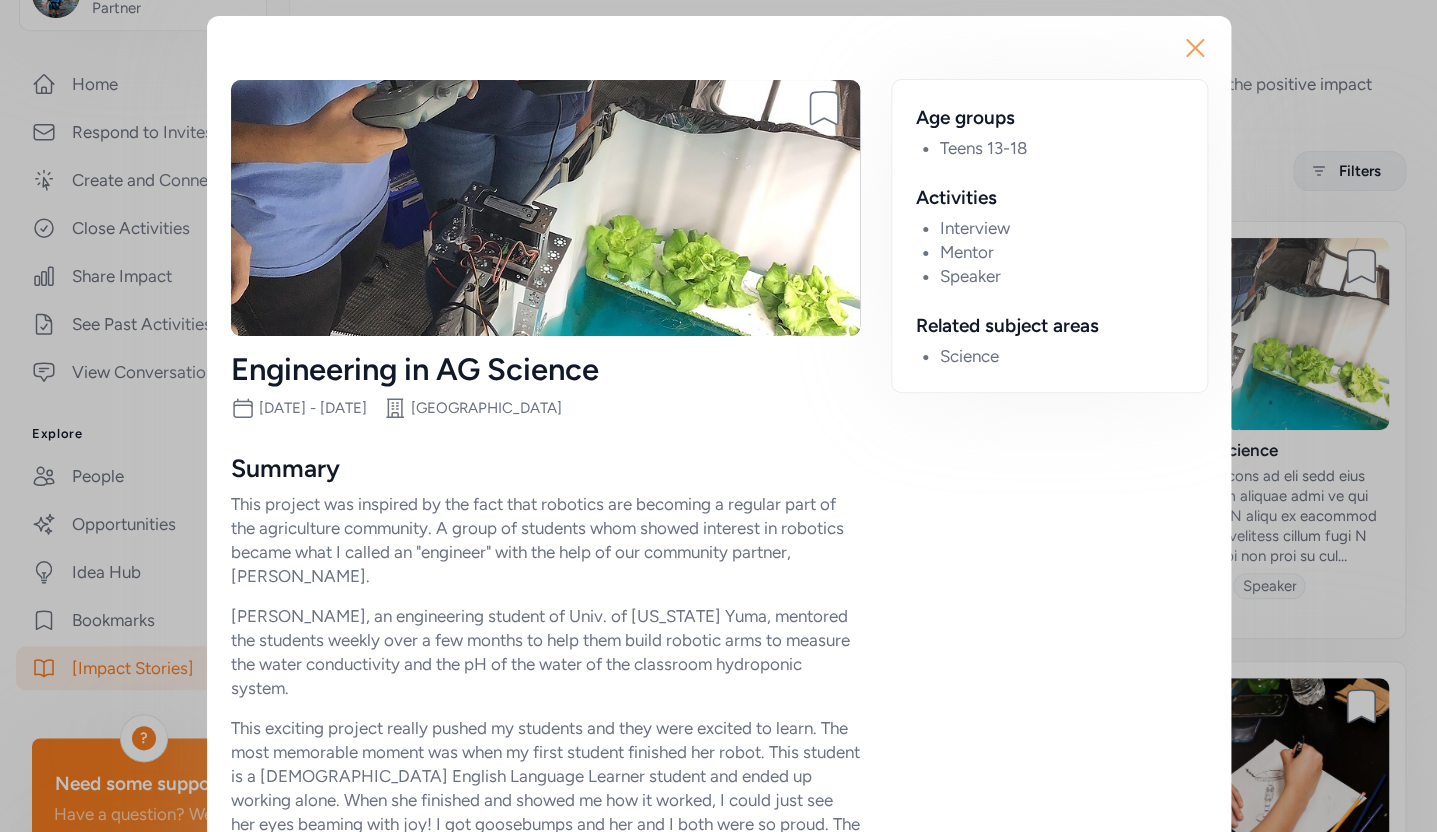 click 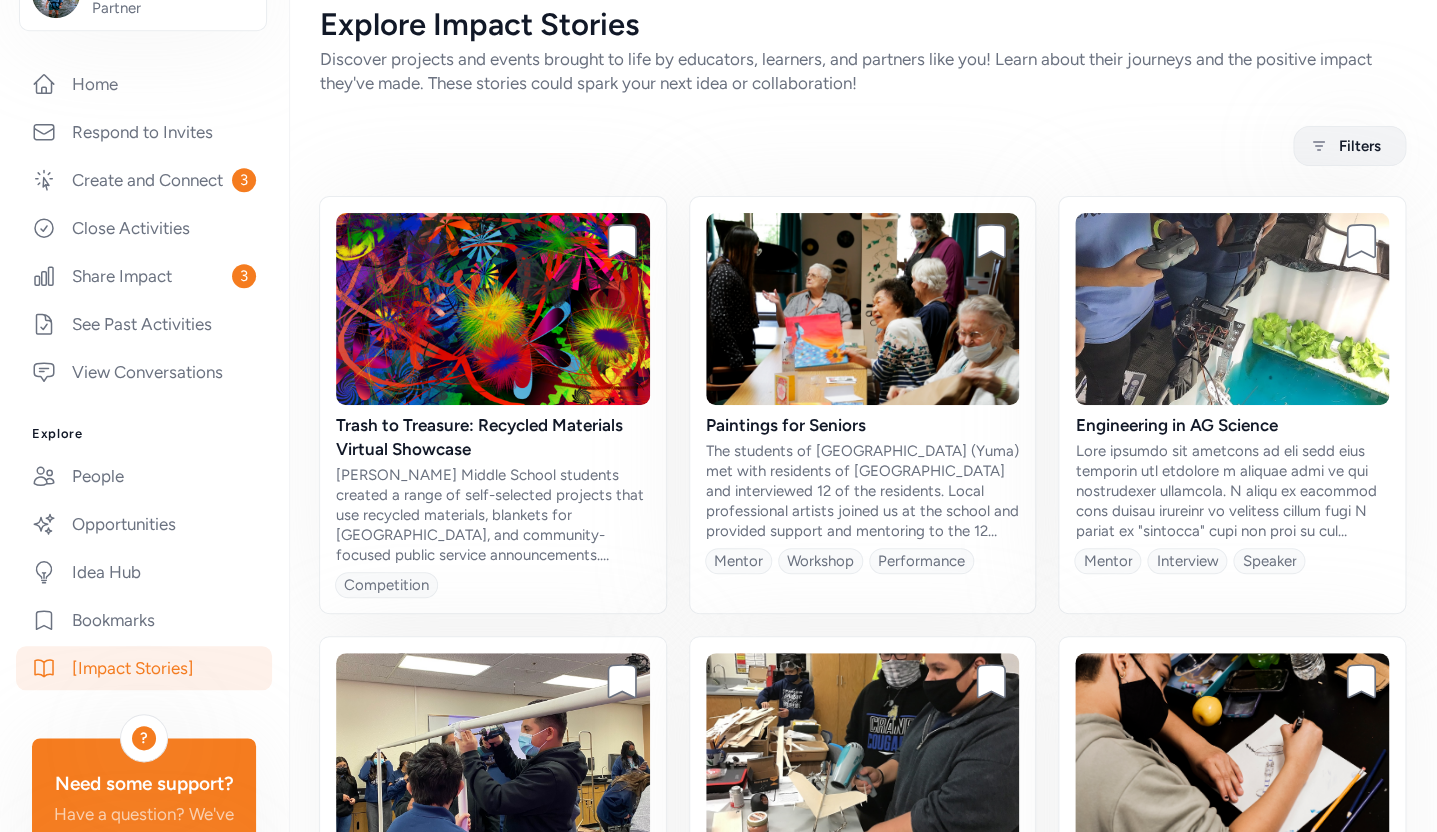 scroll, scrollTop: 38, scrollLeft: 0, axis: vertical 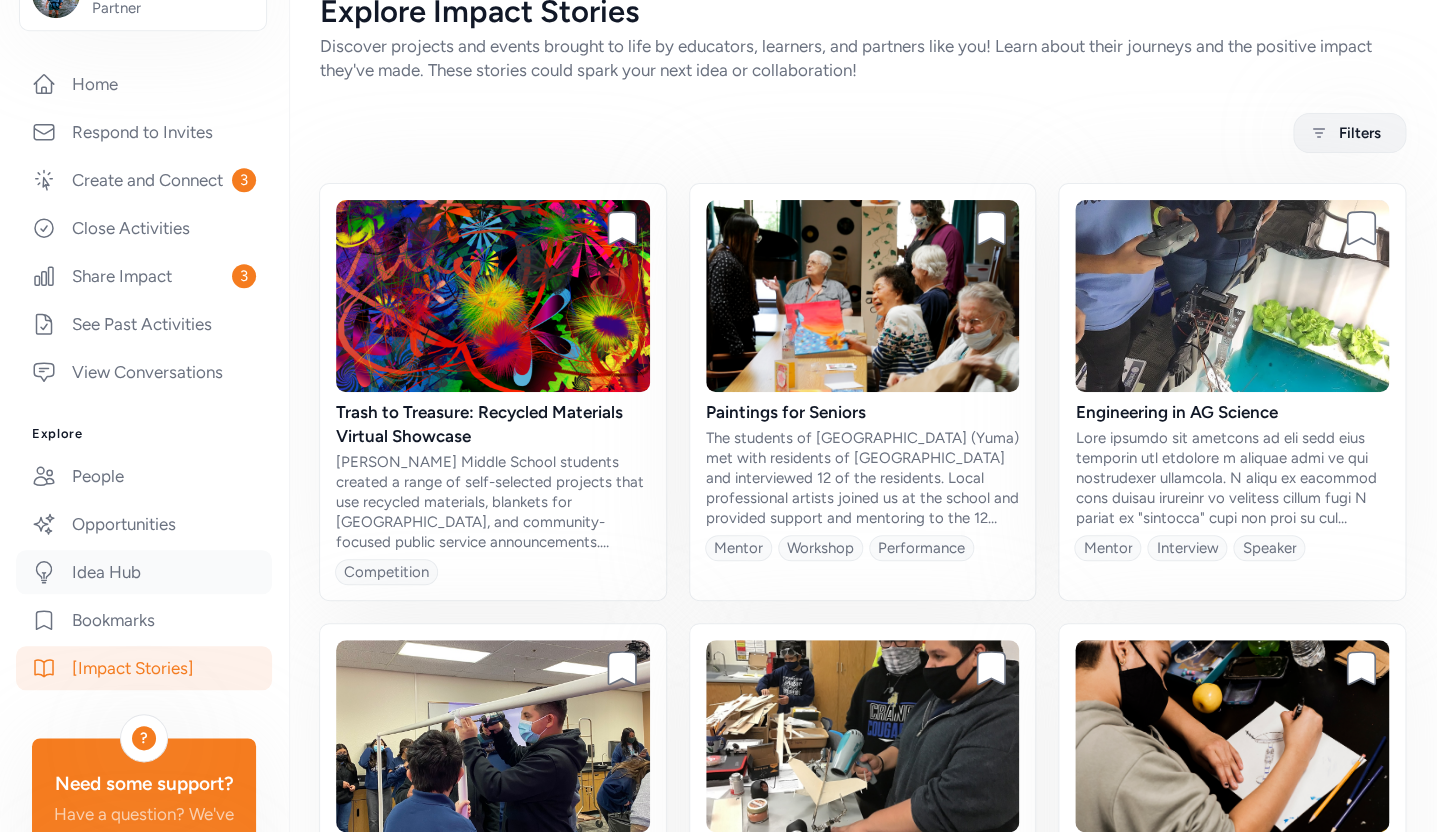 click on "Idea Hub" at bounding box center (144, 572) 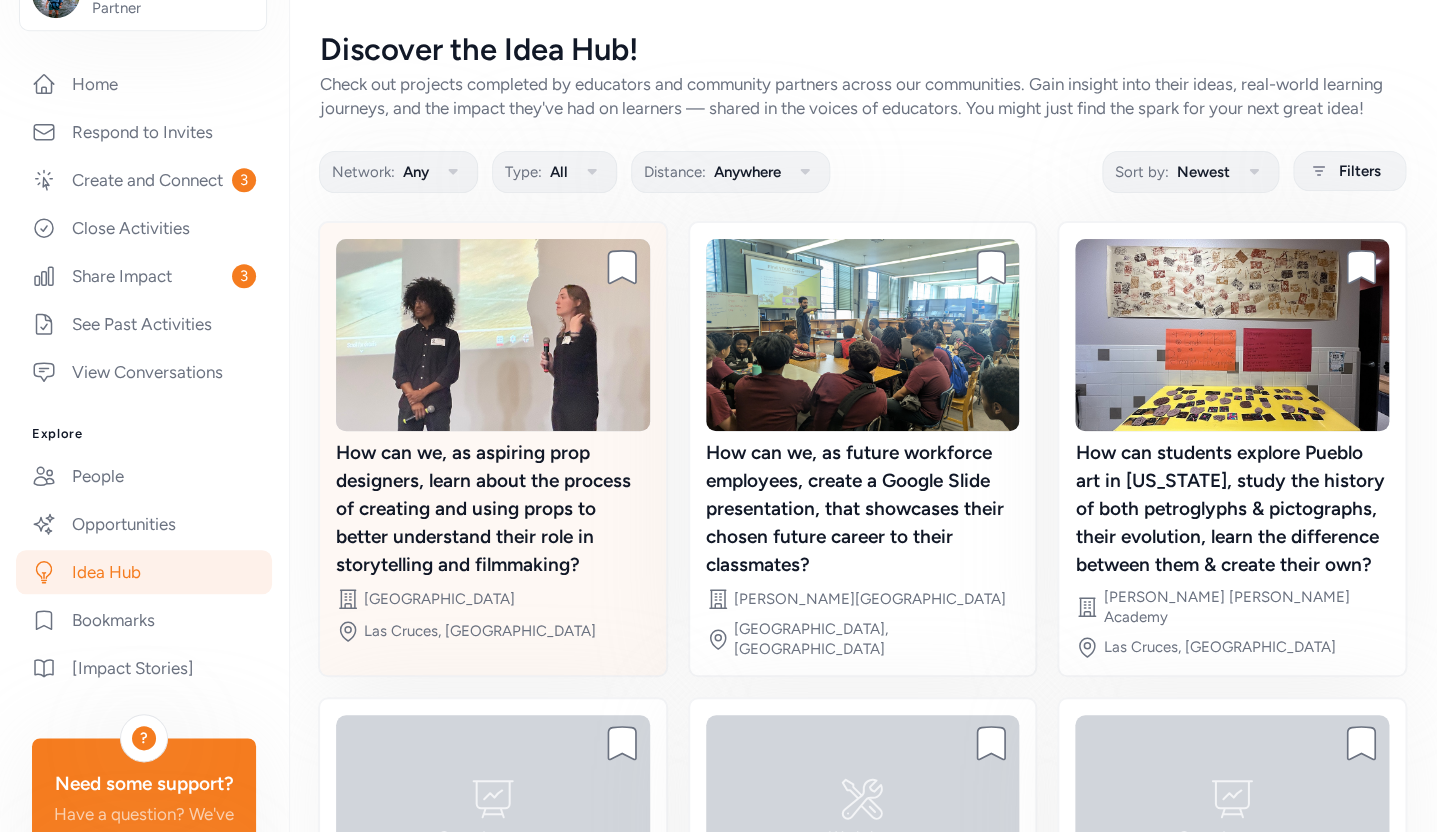click at bounding box center (493, 335) 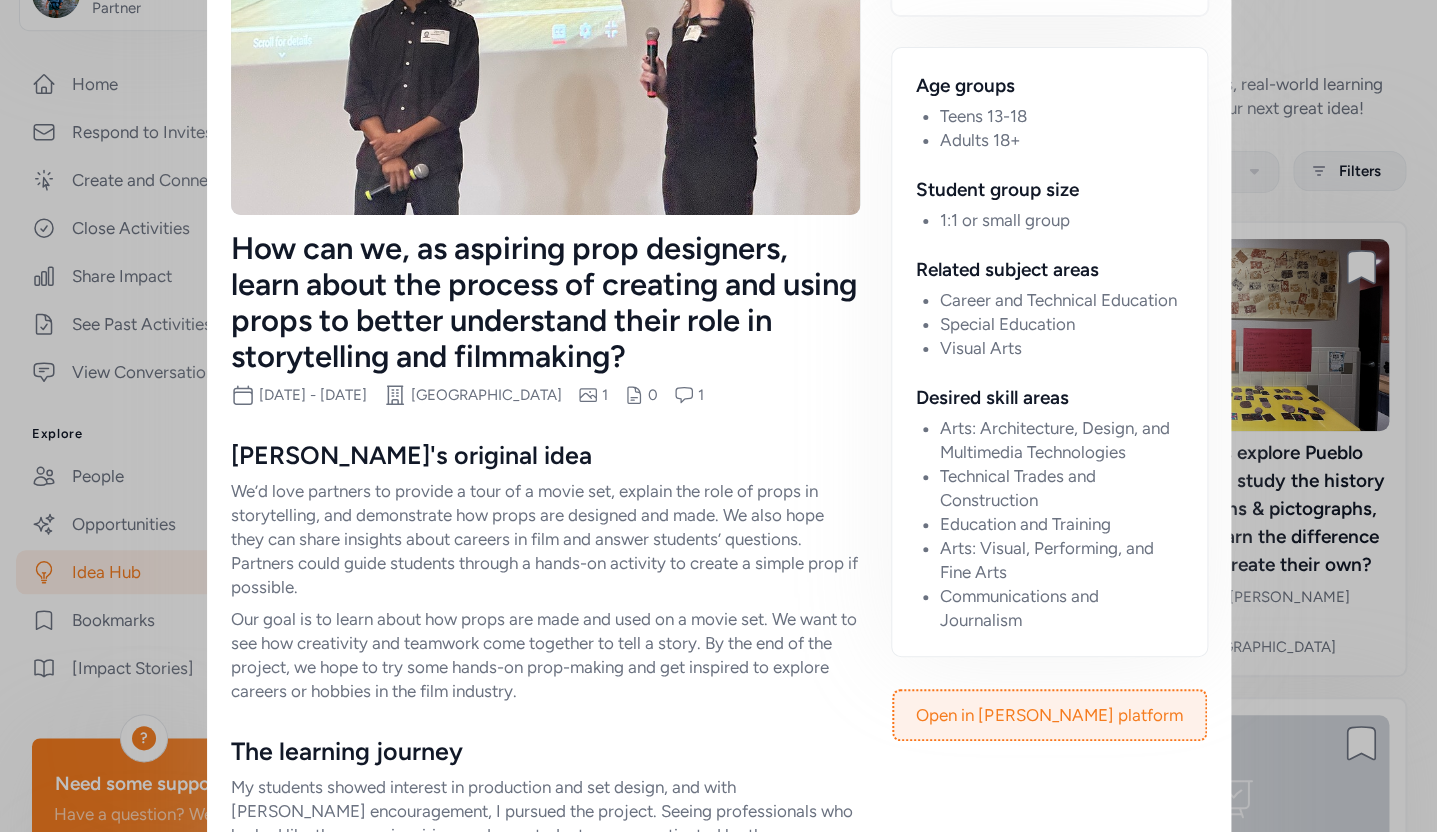 scroll, scrollTop: 0, scrollLeft: 0, axis: both 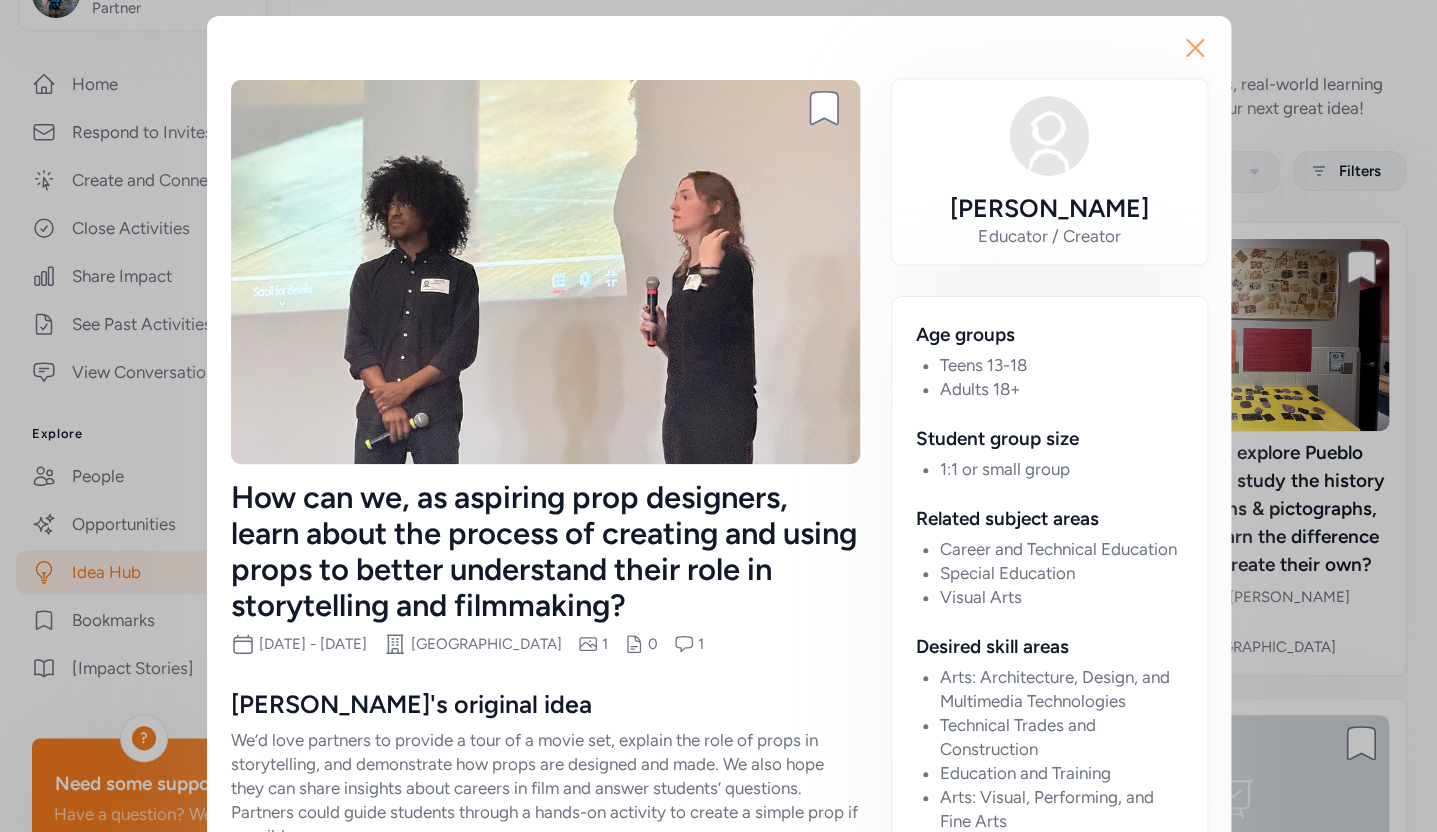 click 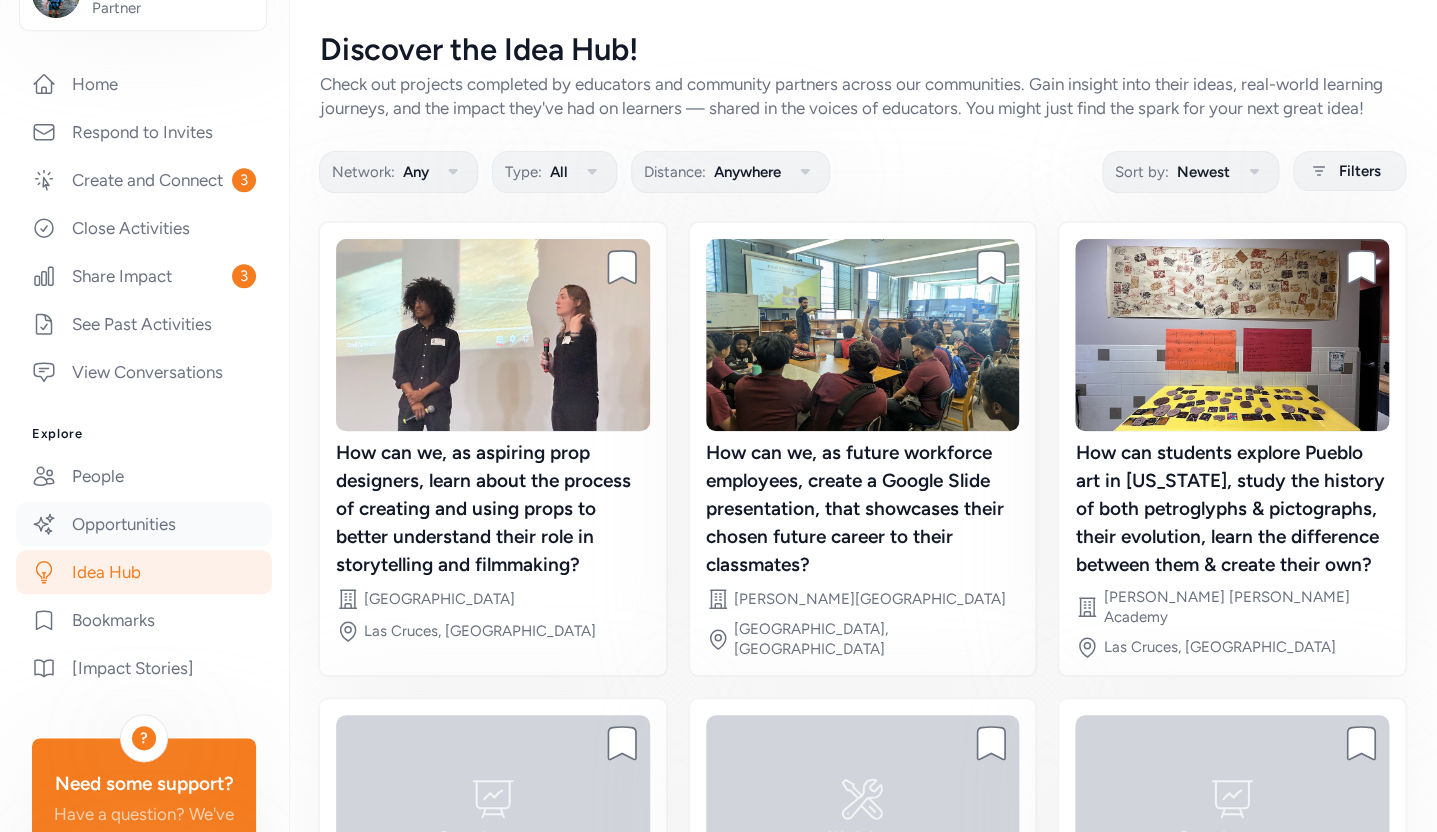 drag, startPoint x: 131, startPoint y: 546, endPoint x: 156, endPoint y: 540, distance: 25.70992 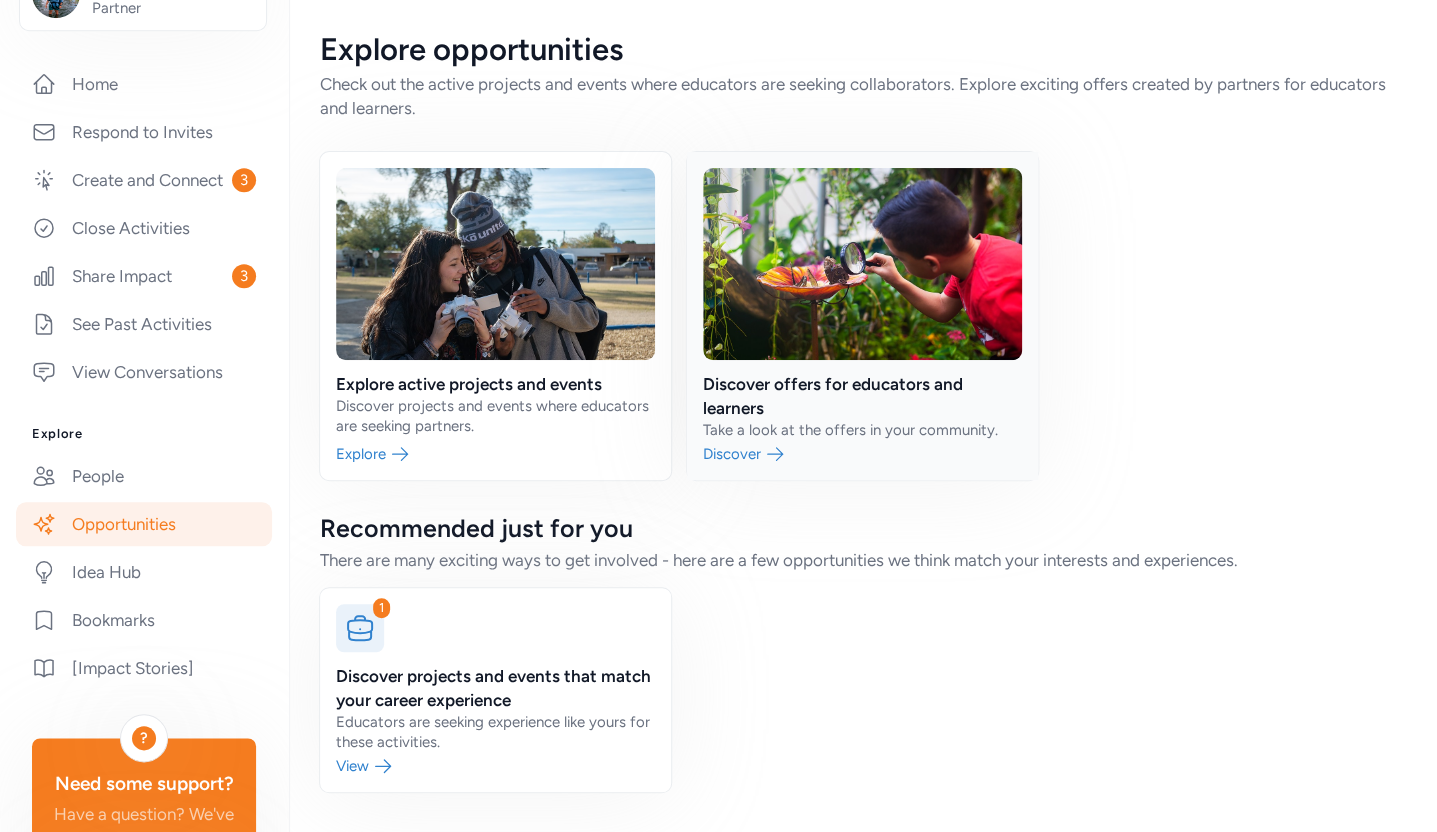 click at bounding box center (862, 316) 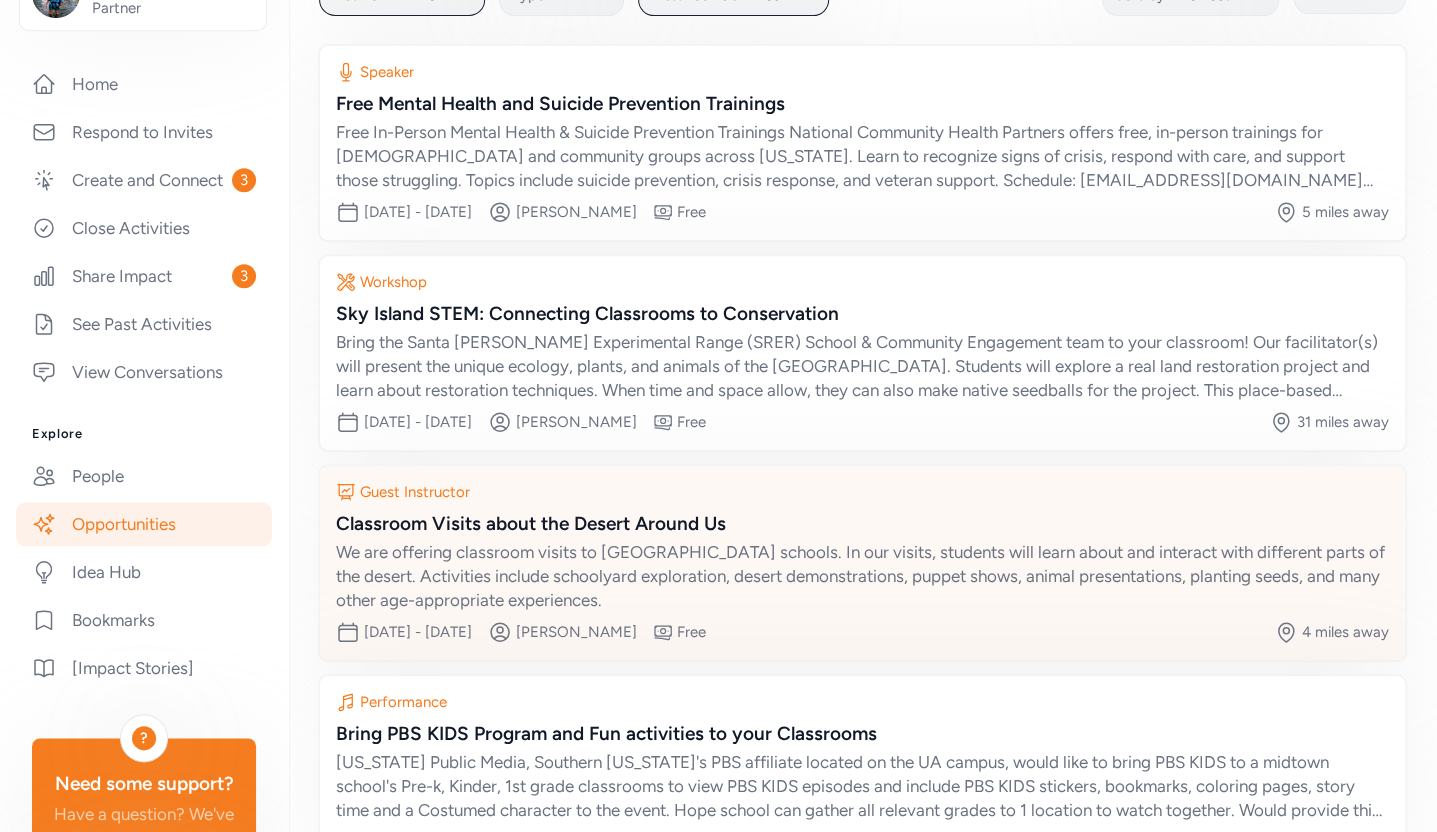 scroll, scrollTop: 0, scrollLeft: 0, axis: both 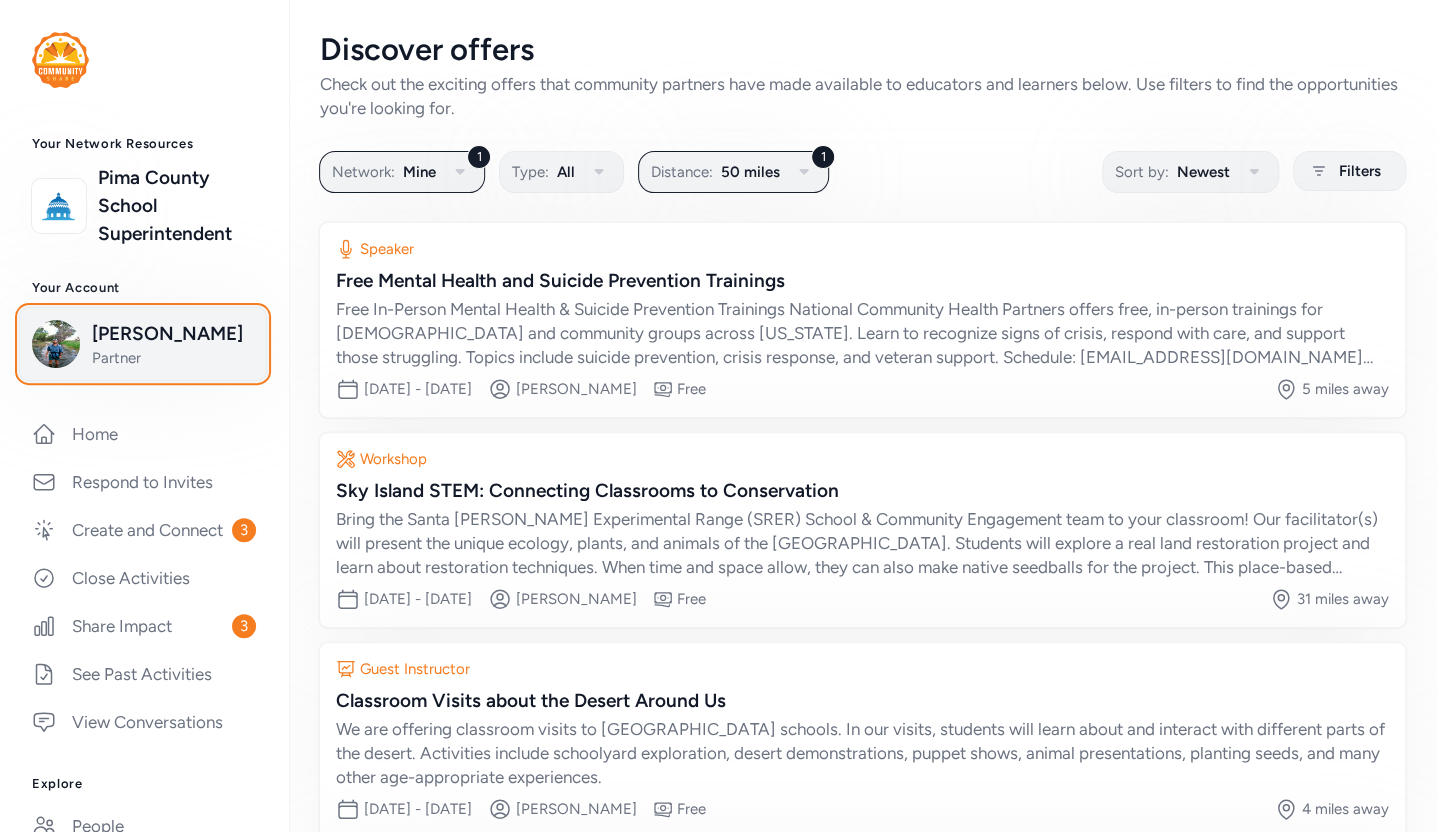 click on "Partner" at bounding box center (173, 358) 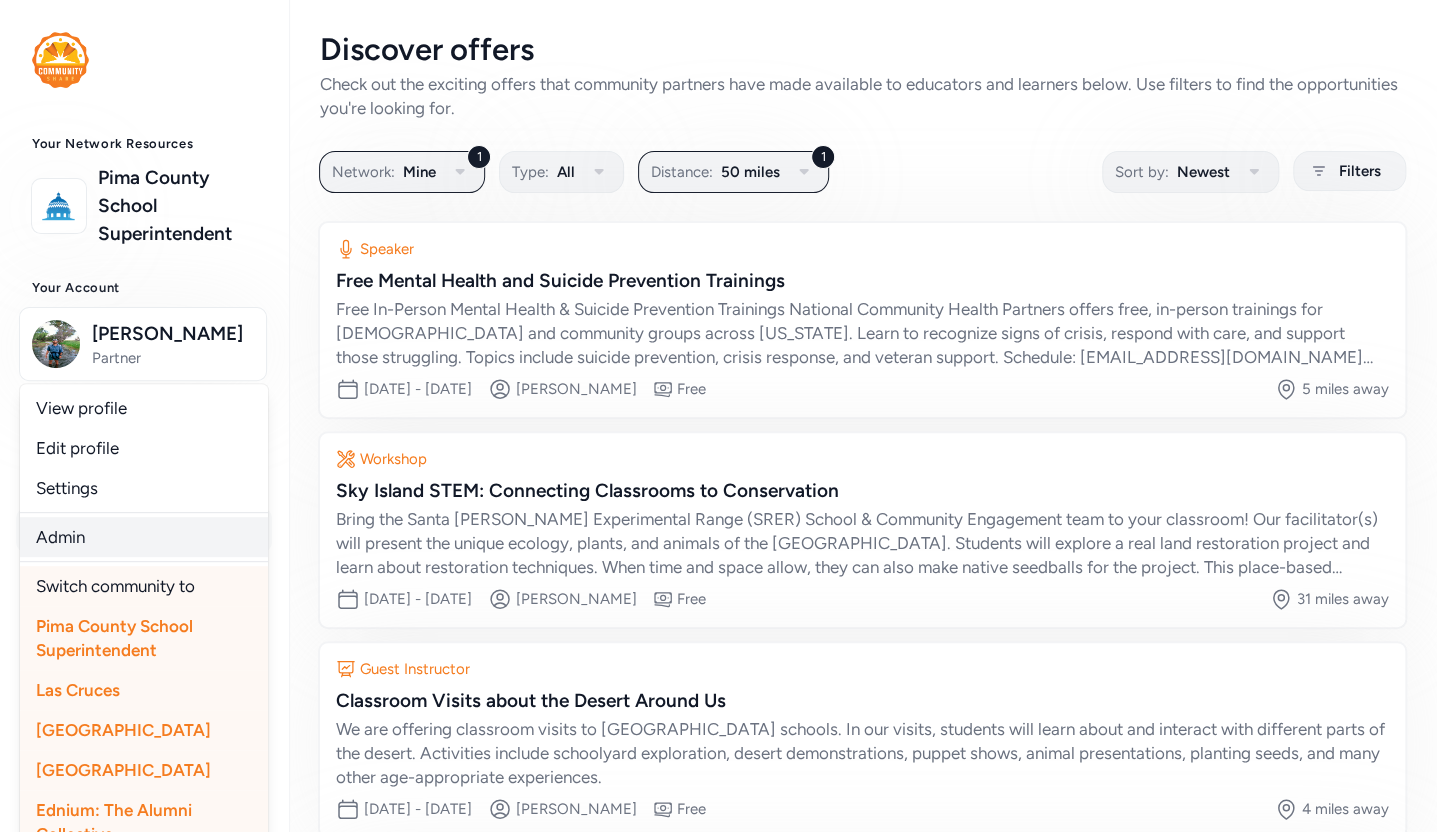 click on "Admin" at bounding box center [144, 537] 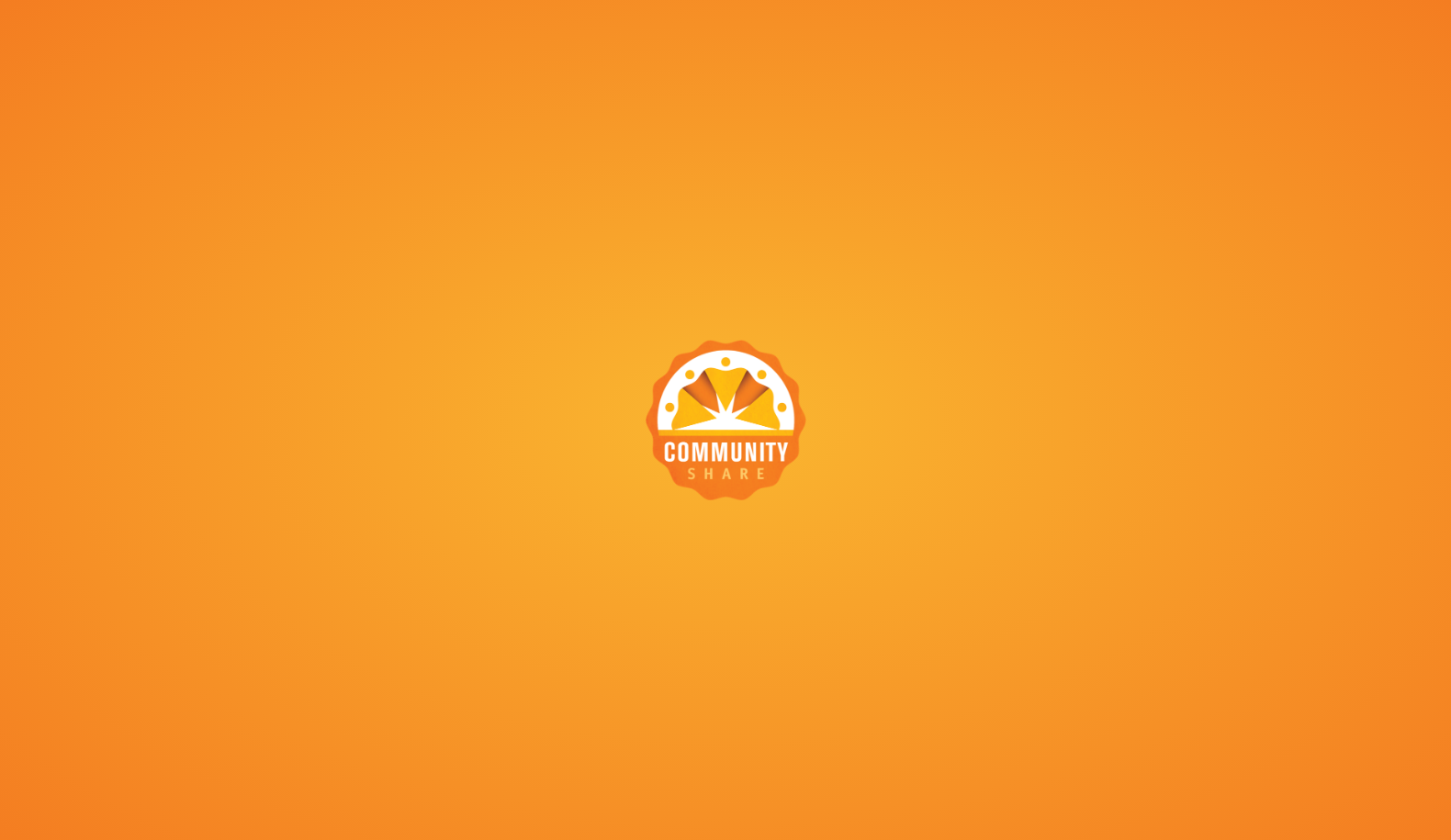 scroll, scrollTop: 0, scrollLeft: 0, axis: both 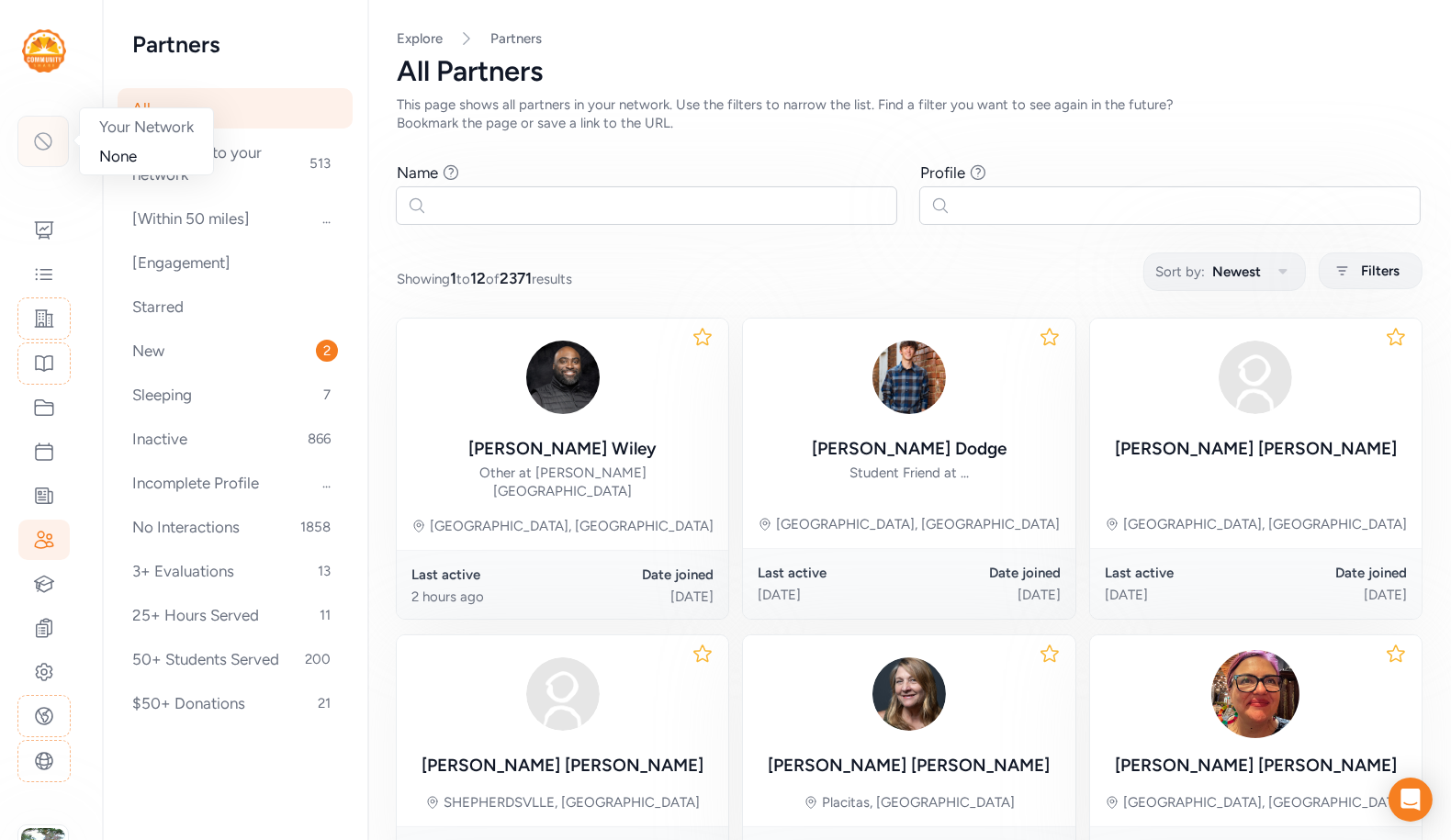 click 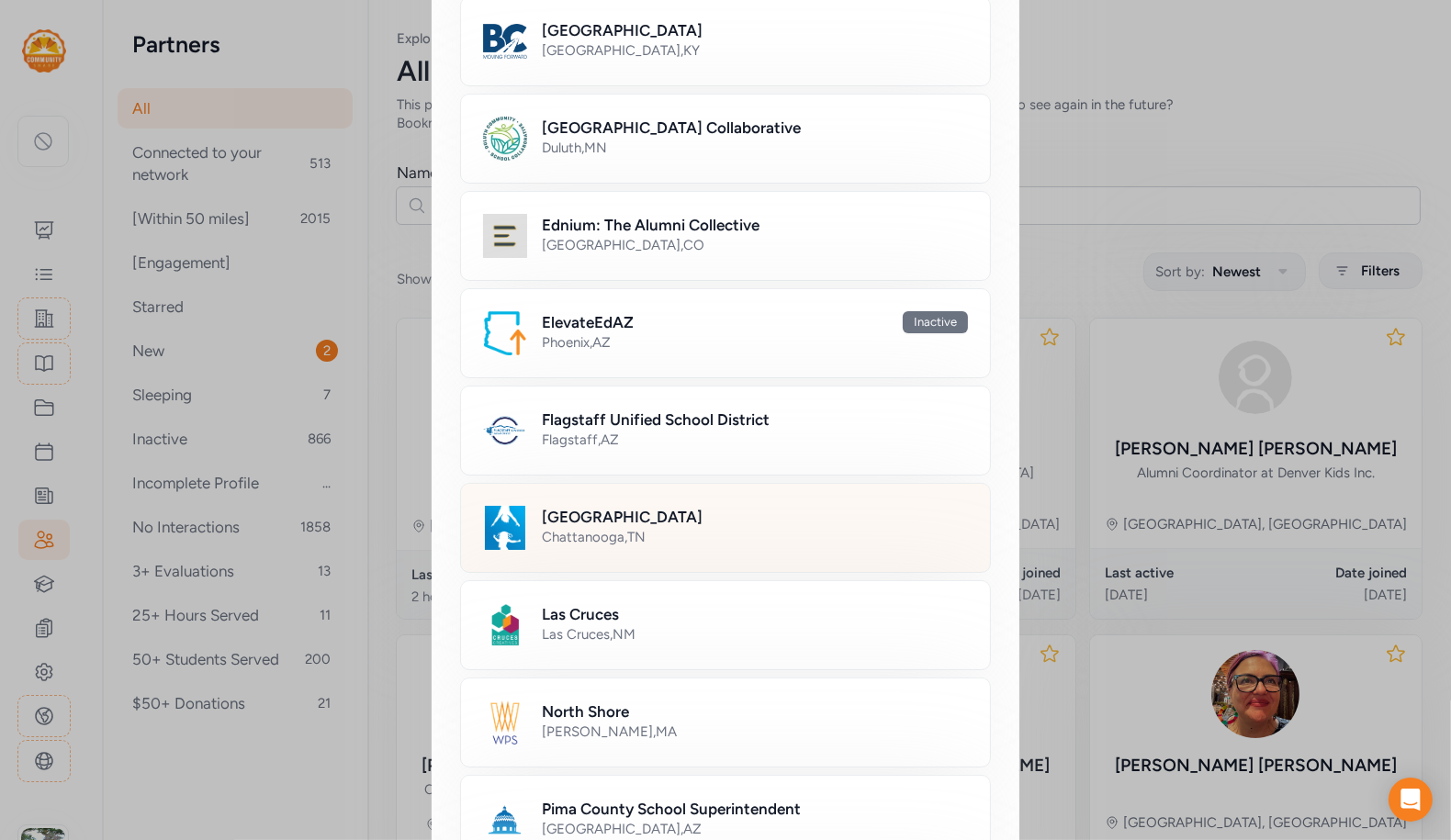 scroll, scrollTop: 669, scrollLeft: 0, axis: vertical 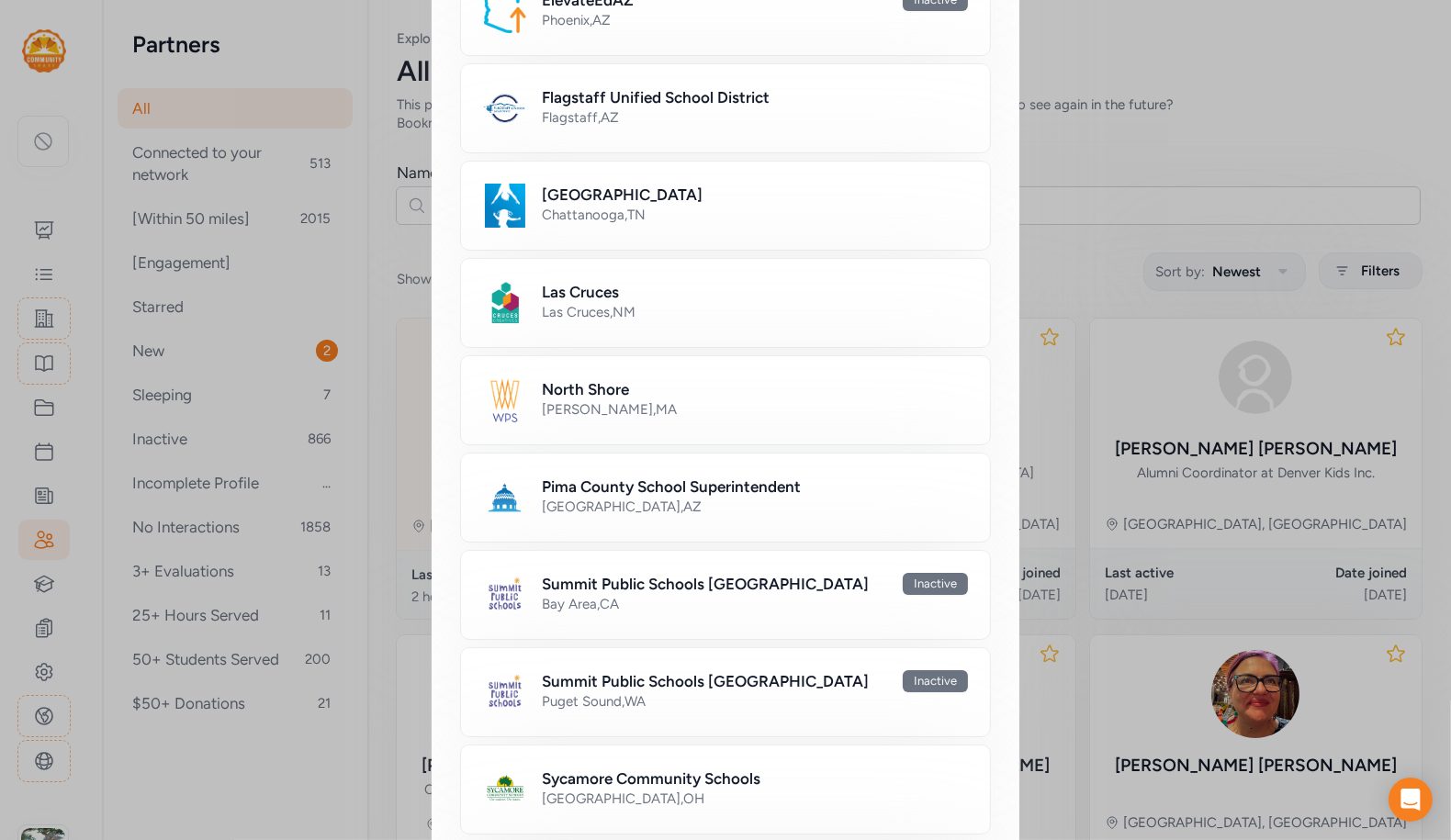 click on "Tucson ,  AZ" at bounding box center (755, 507) 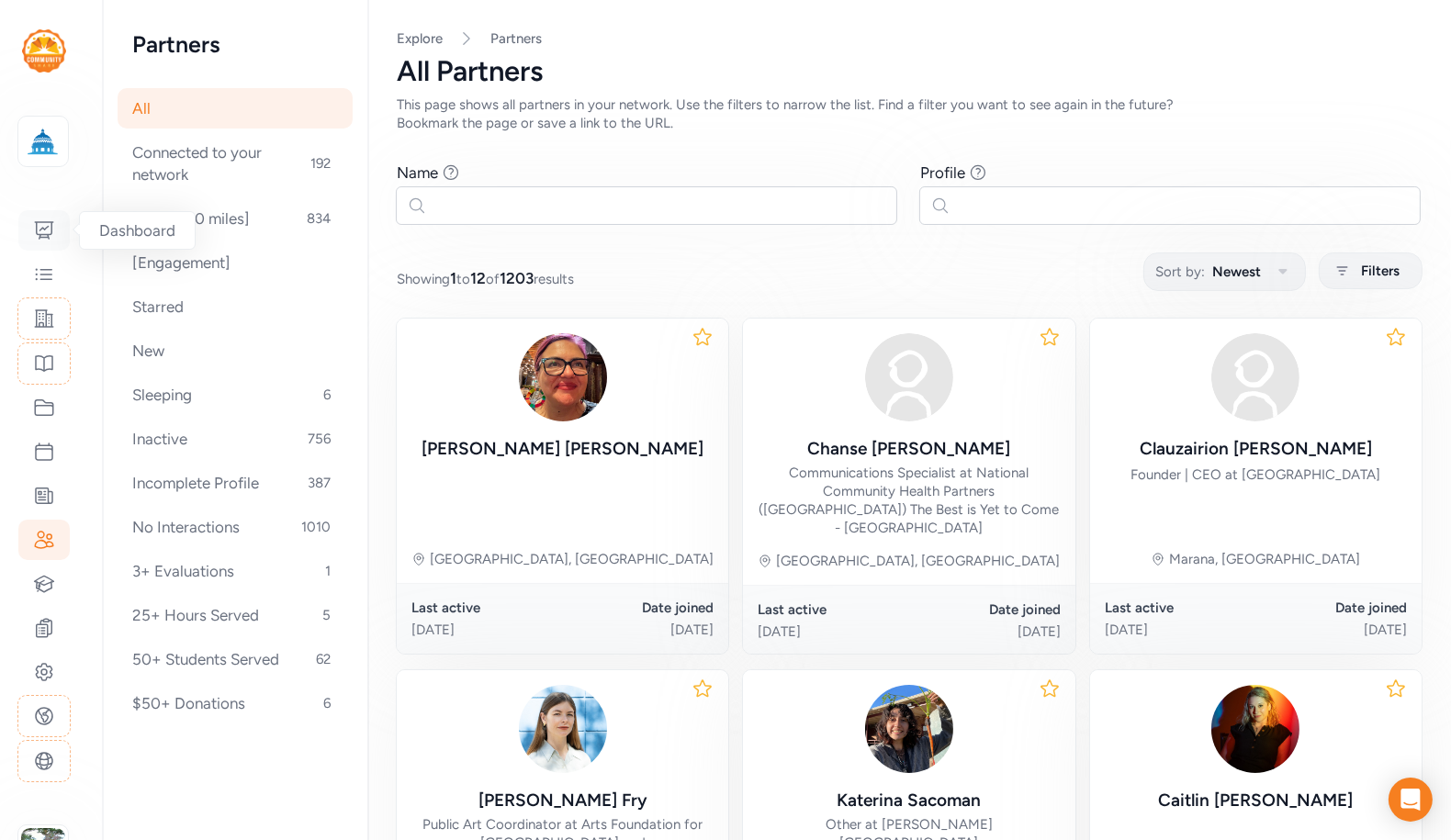 click 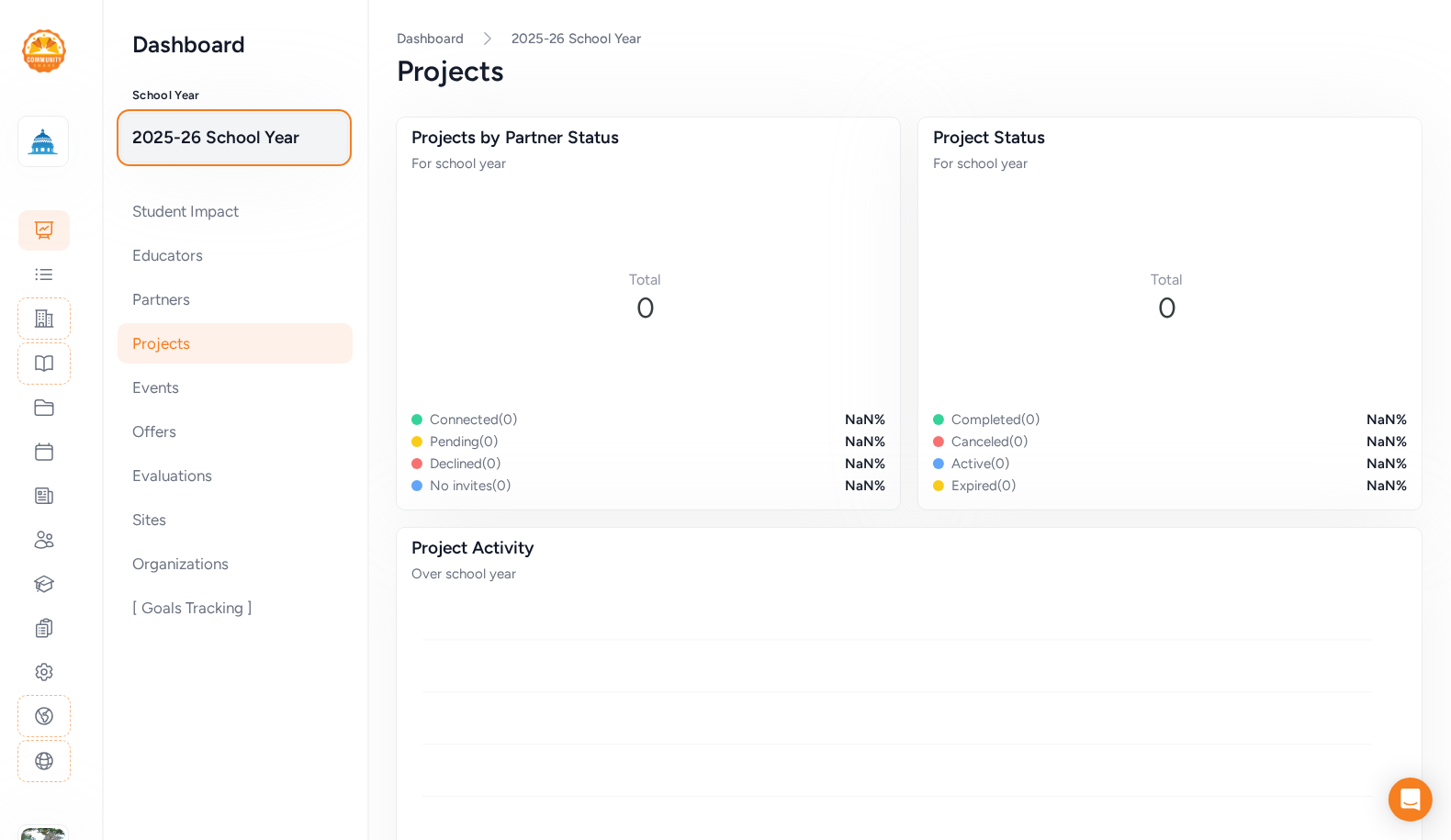 click on "2025-26 School Year" at bounding box center [234, 138] 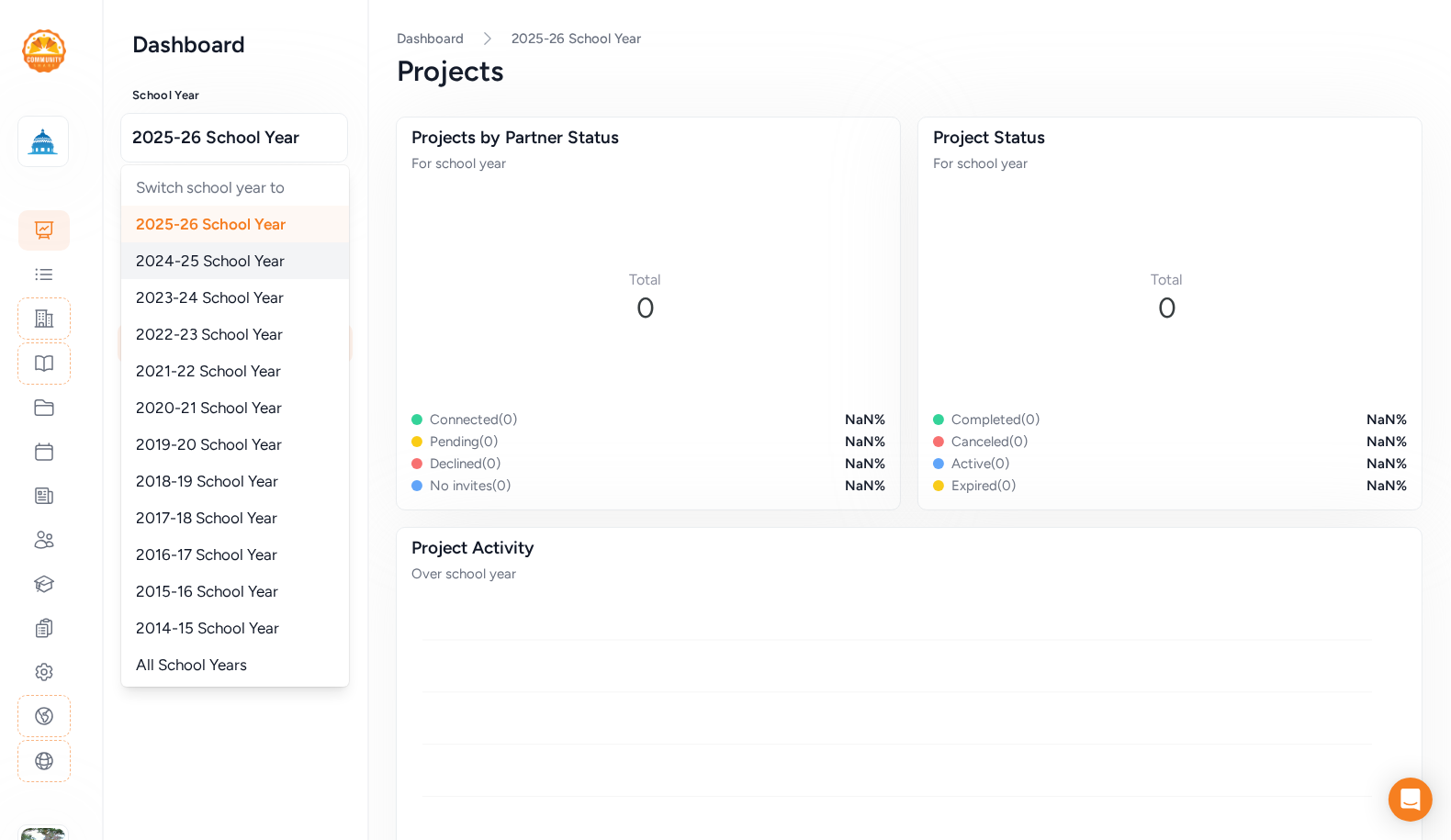 click on "2024-25 School Year" at bounding box center (210, 261) 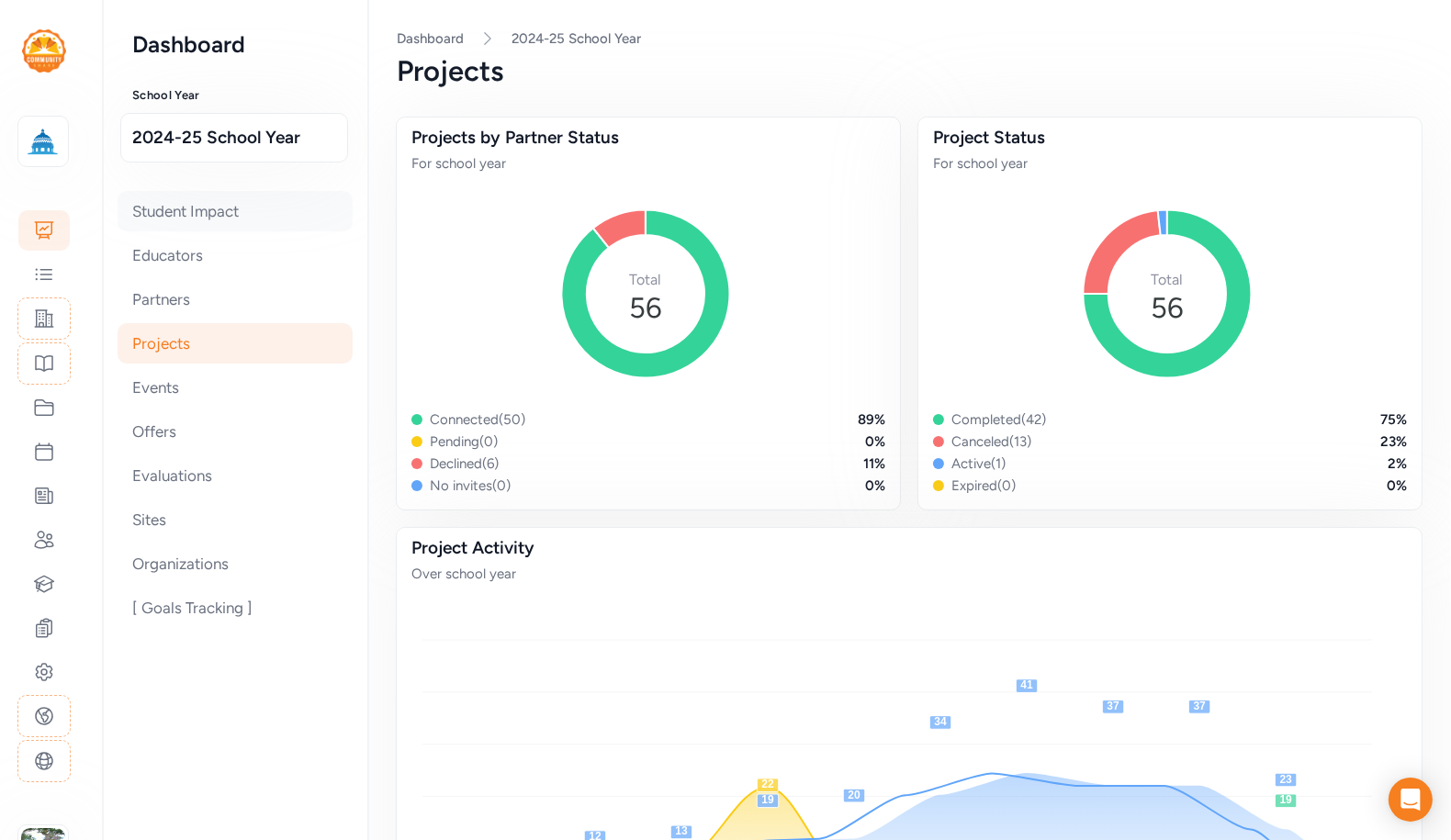 click on "Student Impact" at bounding box center [235, 211] 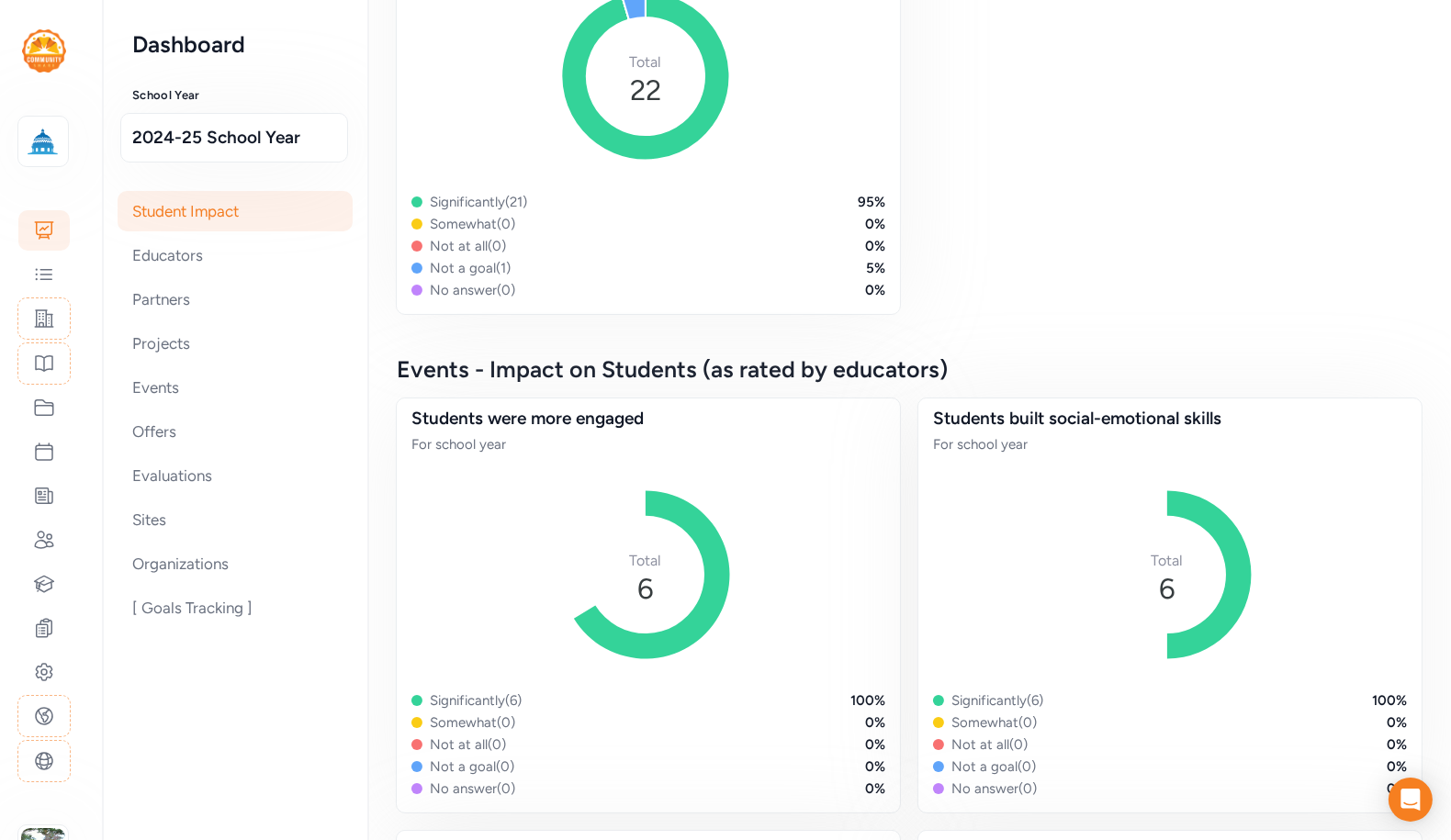 scroll, scrollTop: 1979, scrollLeft: 0, axis: vertical 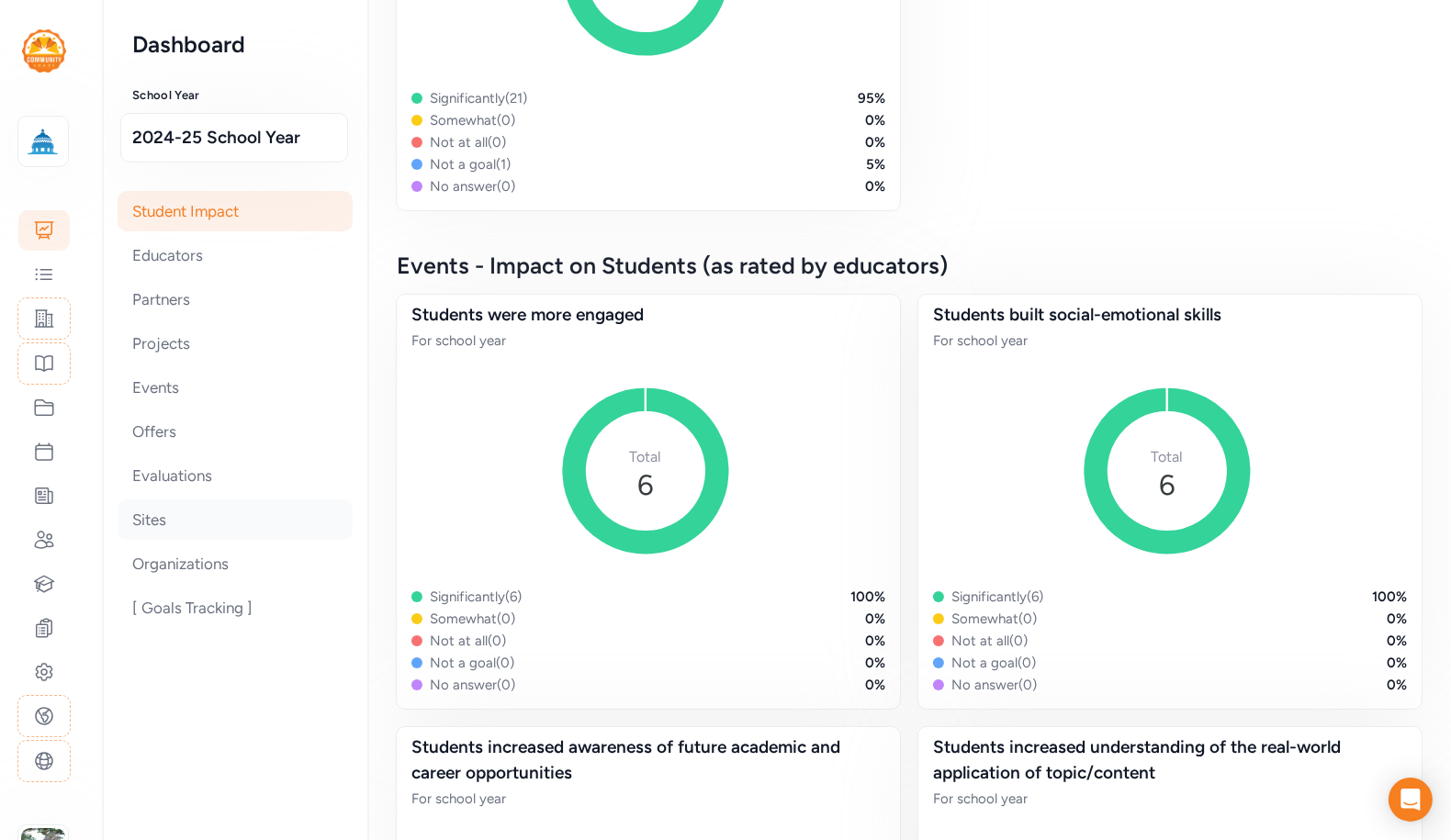 click on "Sites" at bounding box center [235, 520] 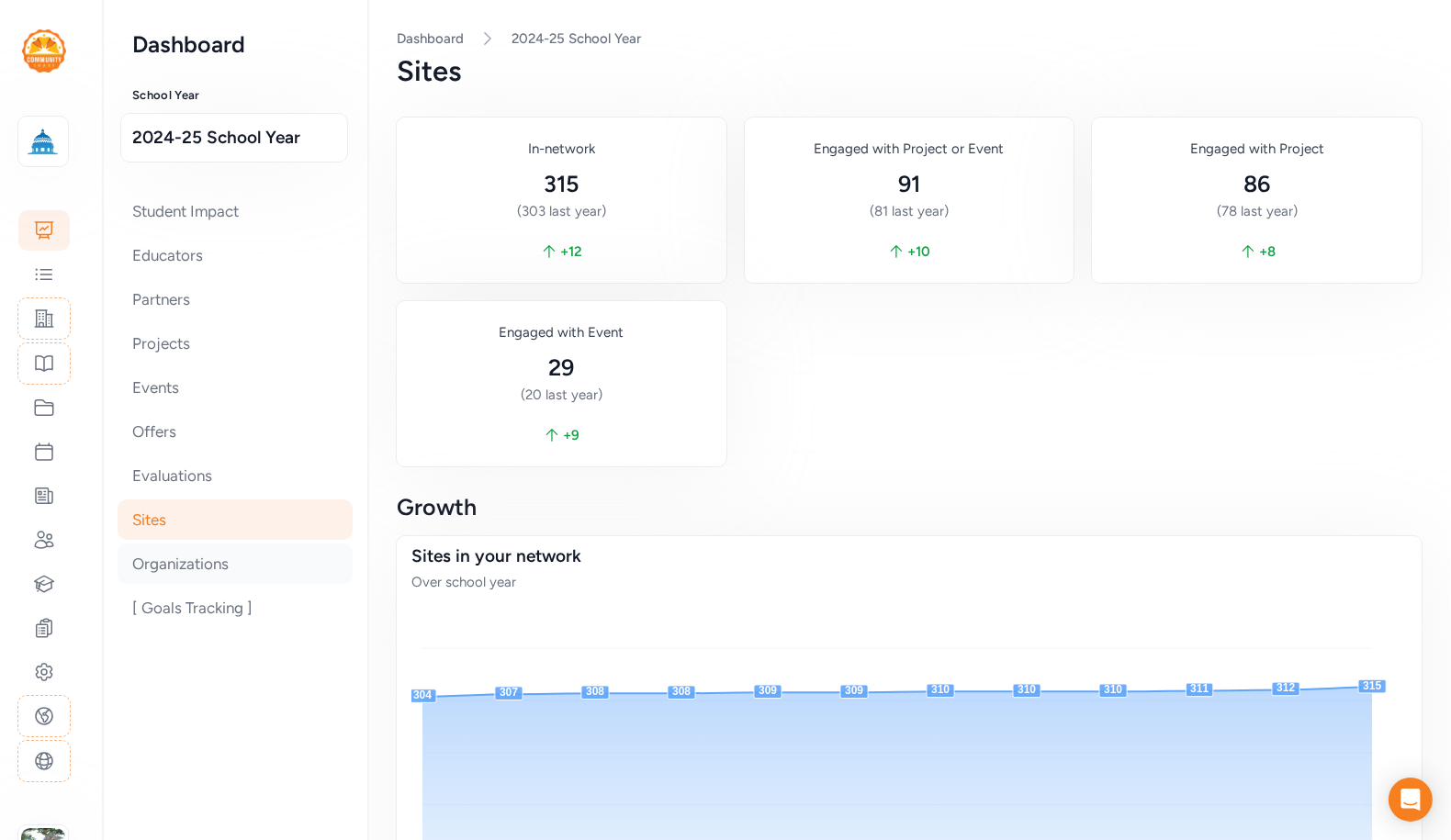 click on "Organizations" at bounding box center (235, 564) 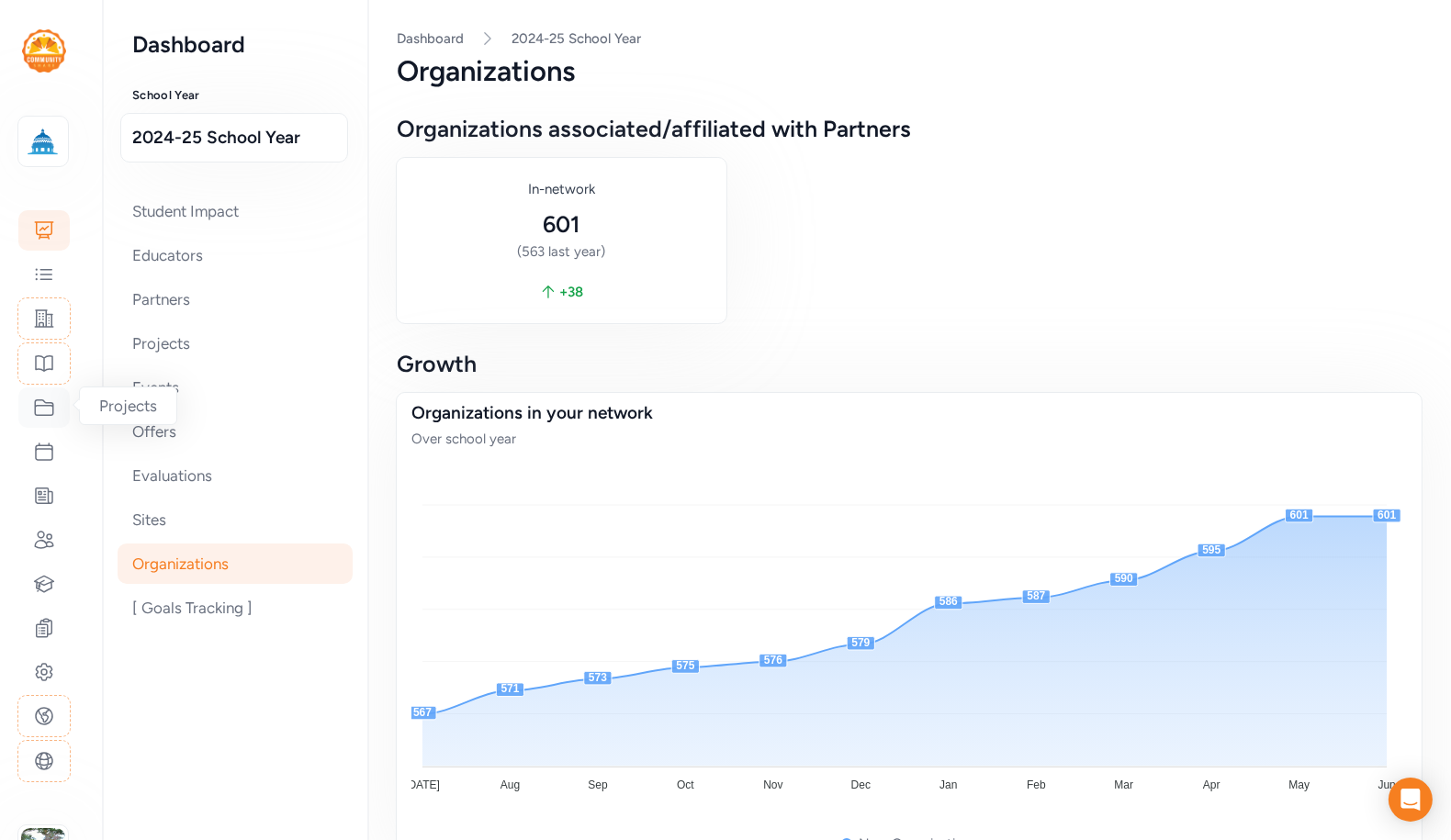 click 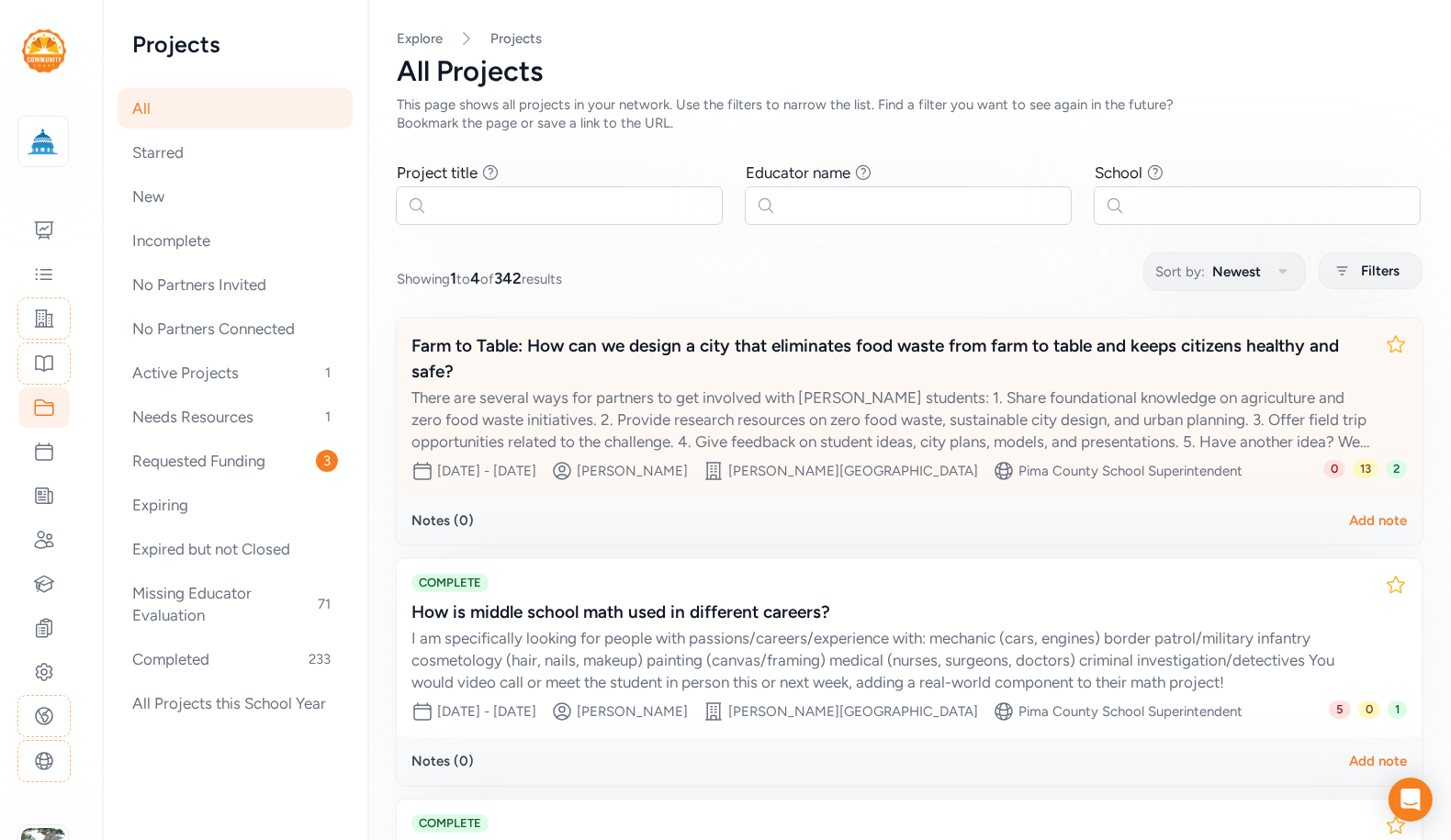 scroll, scrollTop: 245, scrollLeft: 0, axis: vertical 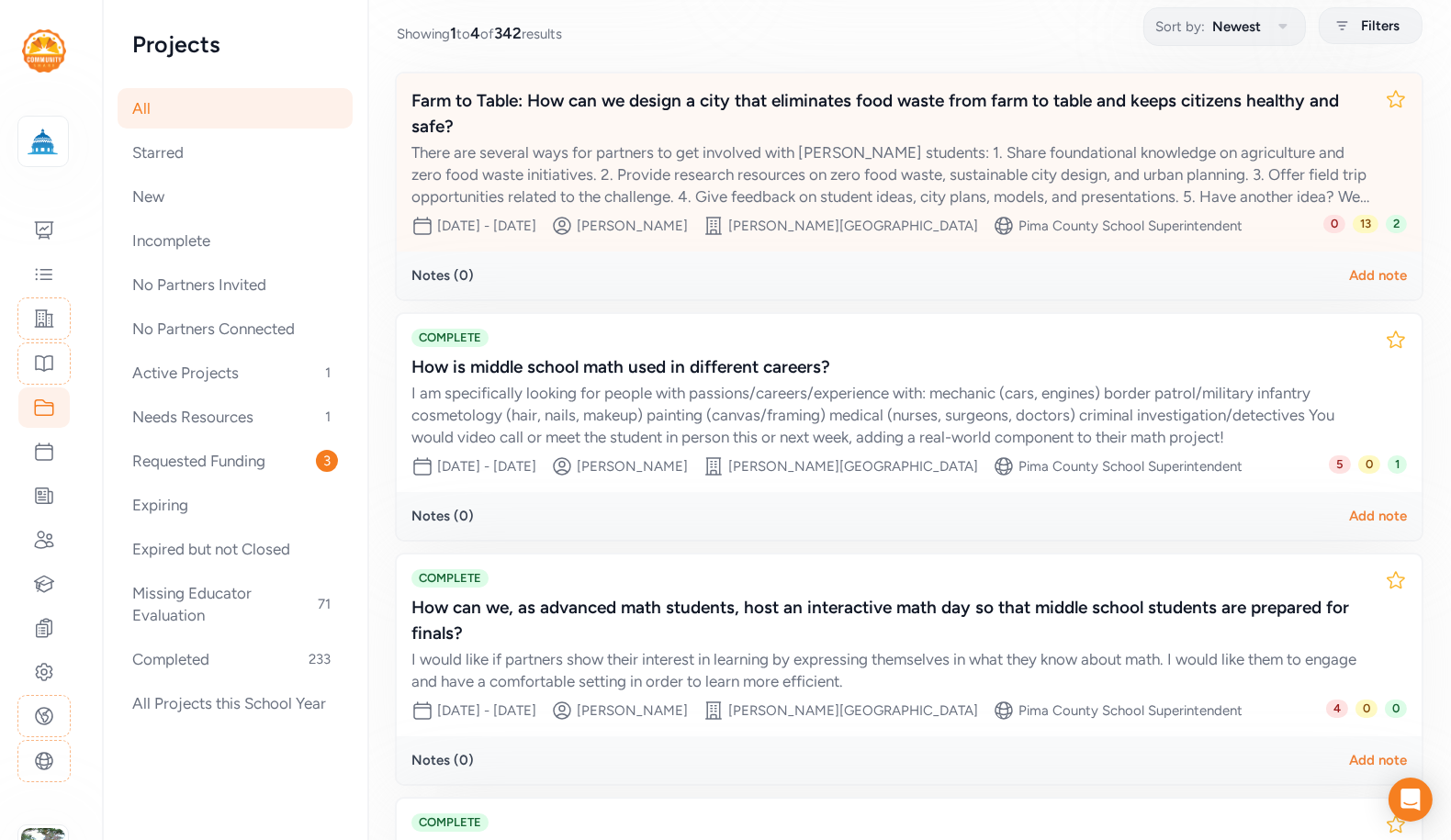 click on "Farm to Table: How can we design a city that eliminates food waste from farm to table and keeps citizens healthy and safe?" at bounding box center (891, 114) 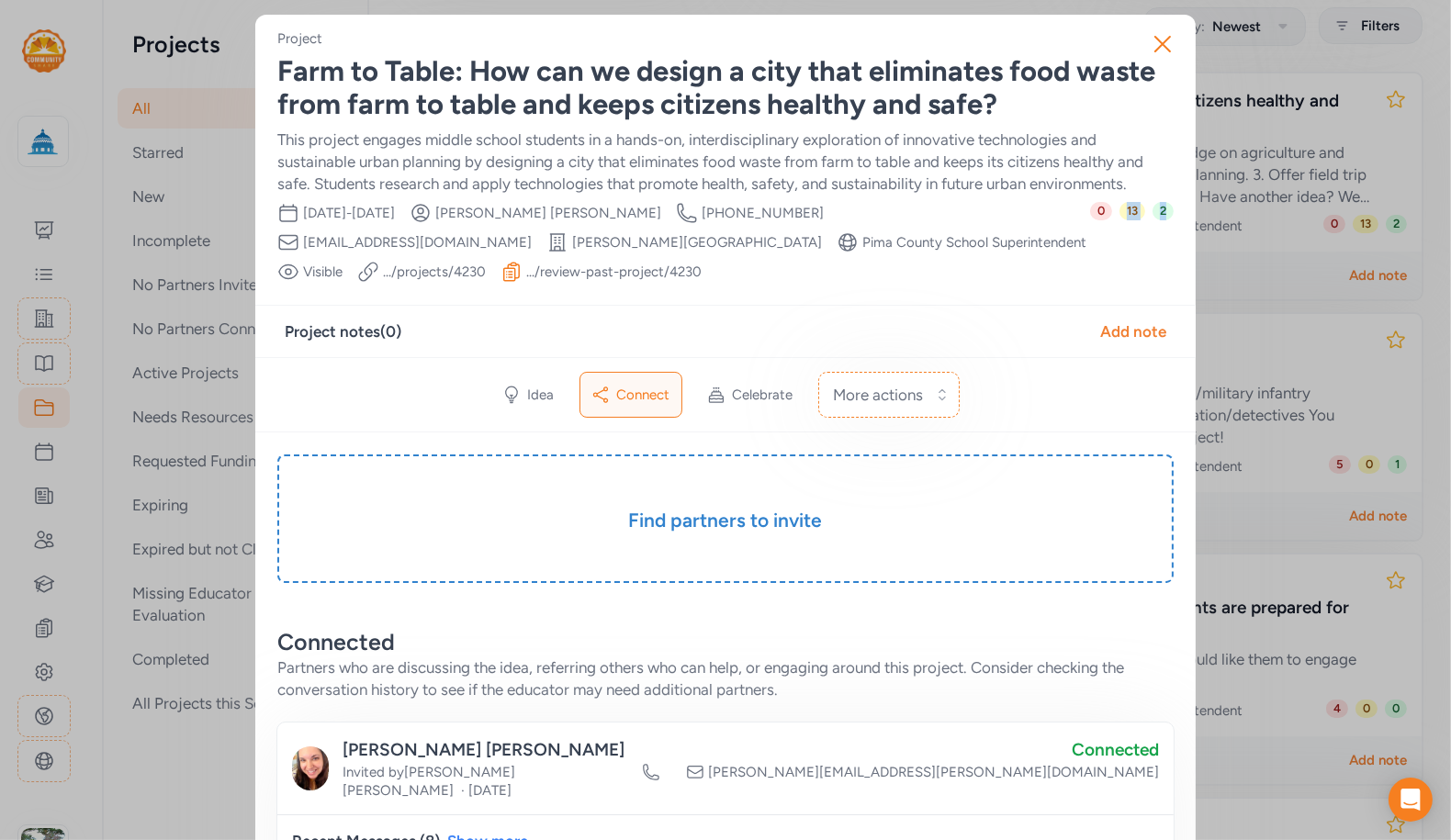 drag, startPoint x: 1167, startPoint y: 221, endPoint x: 1112, endPoint y: 210, distance: 56.089215 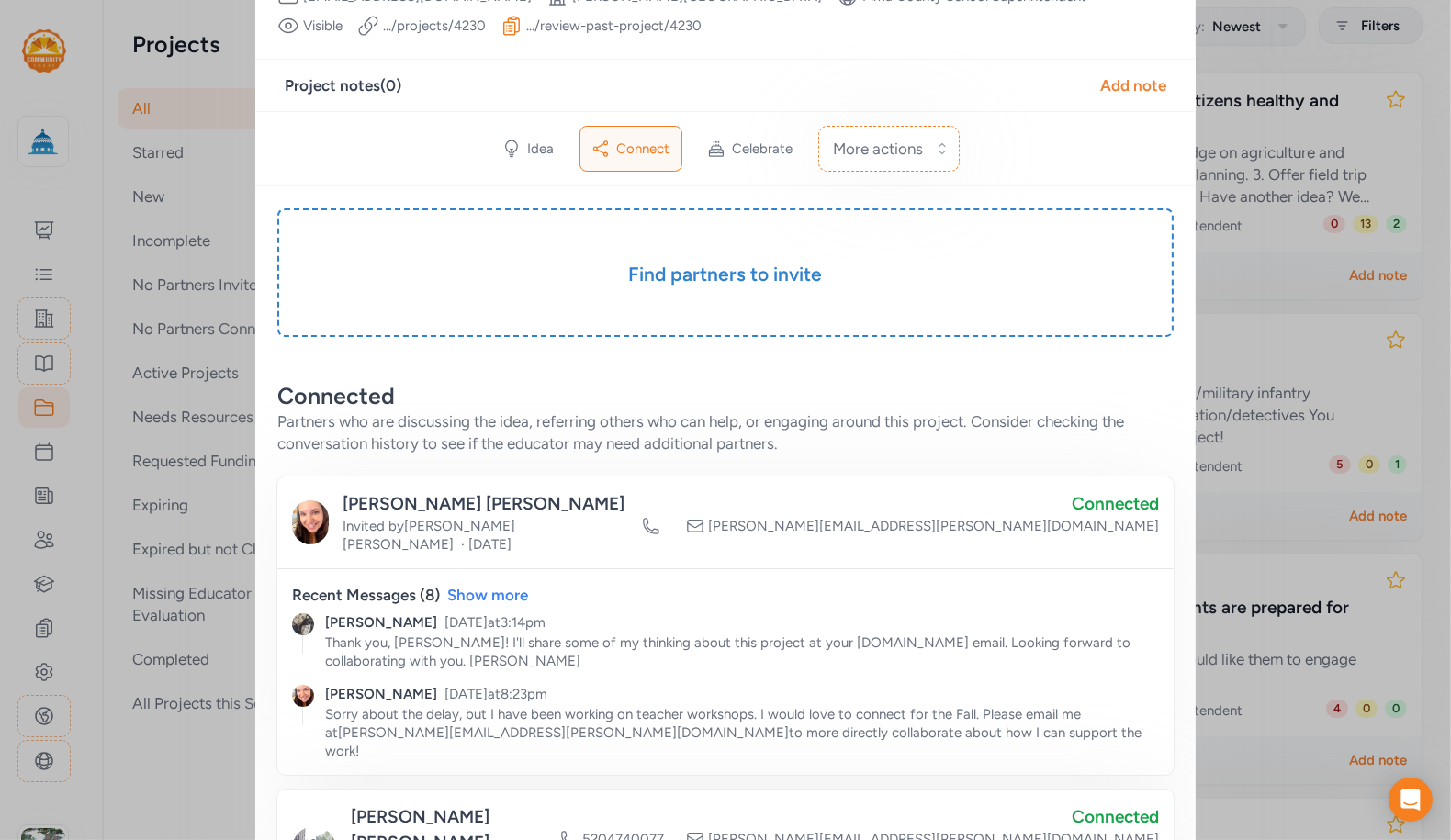 scroll, scrollTop: 0, scrollLeft: 0, axis: both 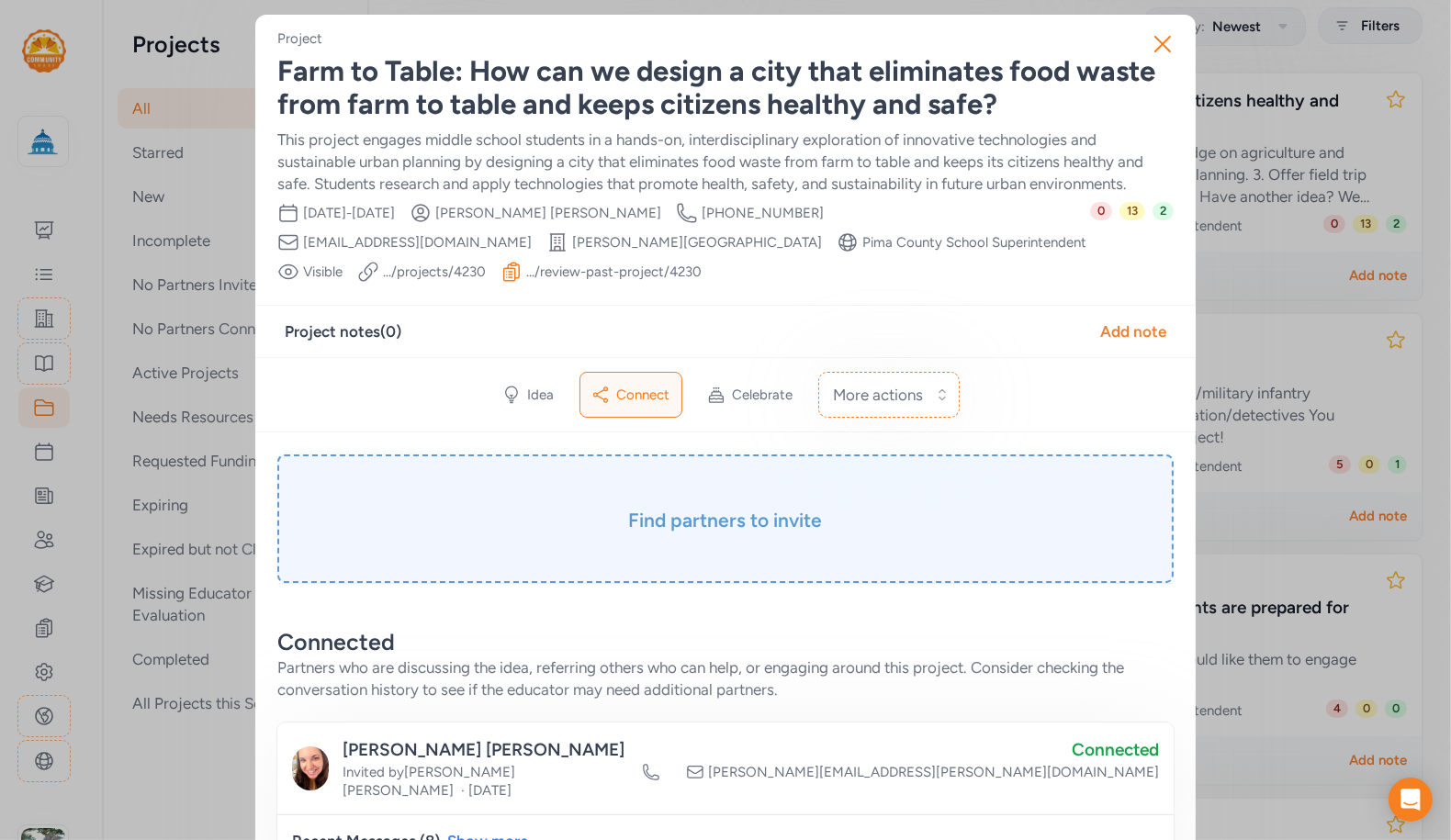 click on "Find partners to invite" at bounding box center [726, 521] 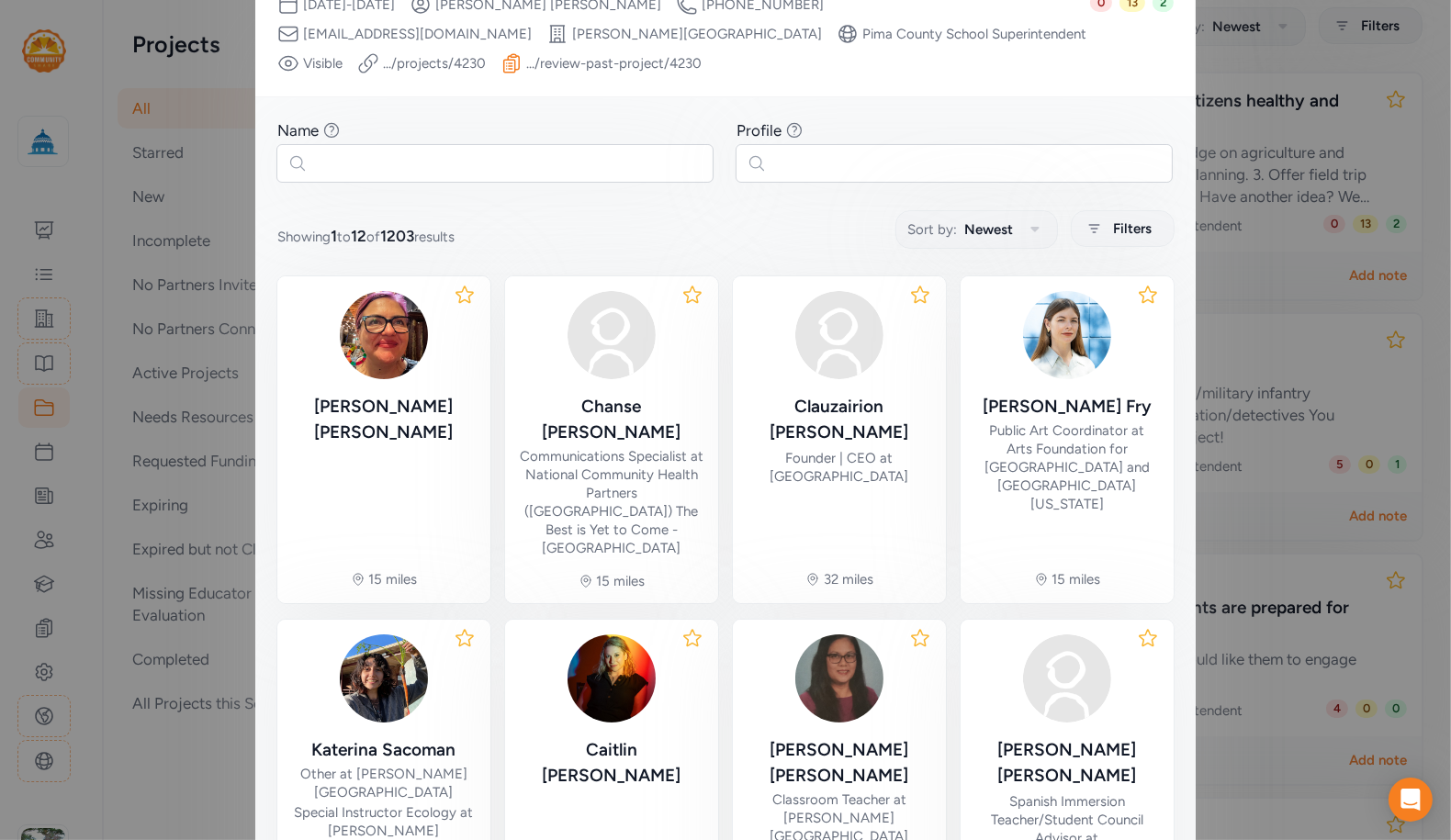 scroll, scrollTop: 286, scrollLeft: 0, axis: vertical 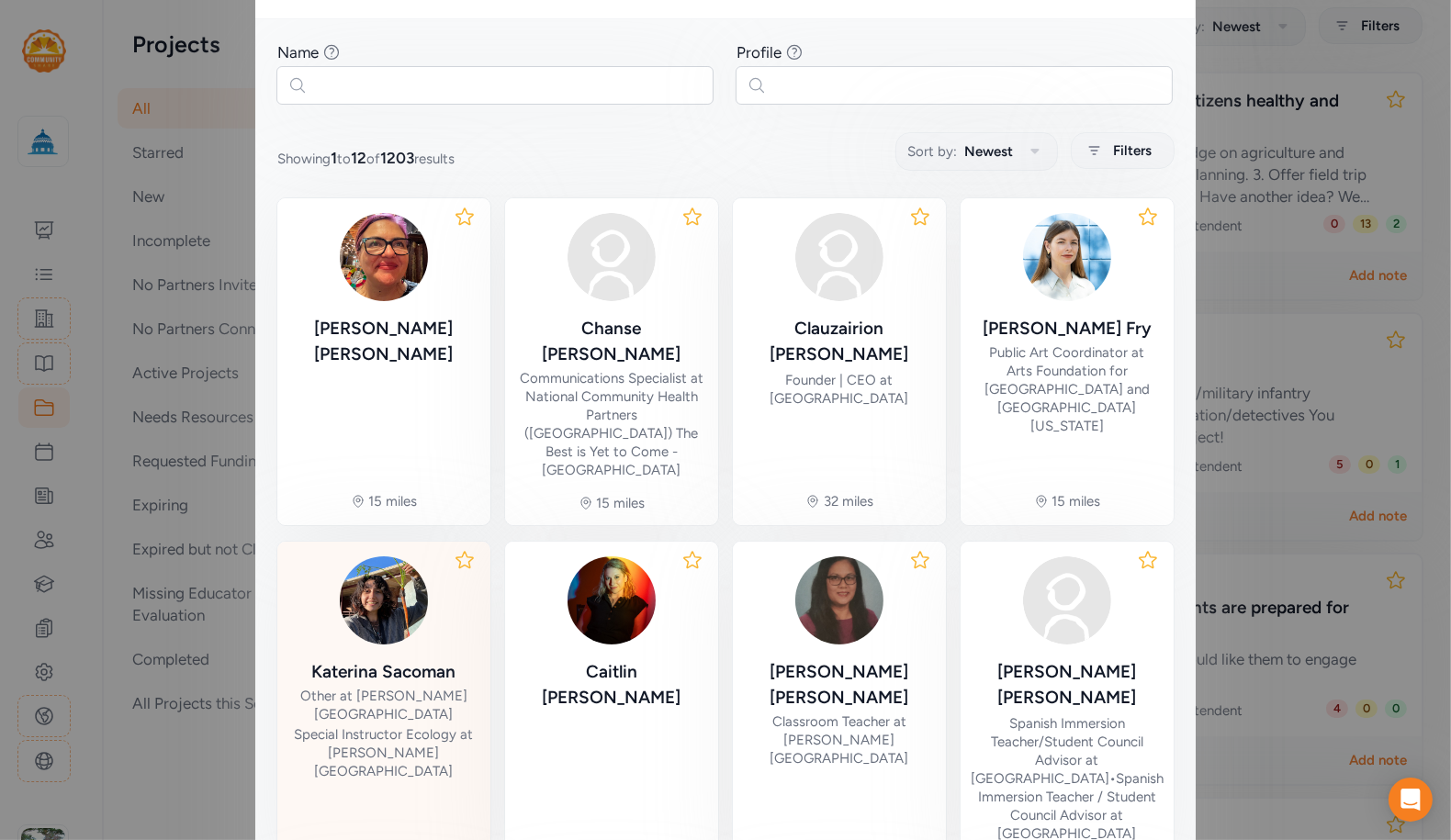 click on "Other at [PERSON_NAME][GEOGRAPHIC_DATA]" at bounding box center (384, 705) 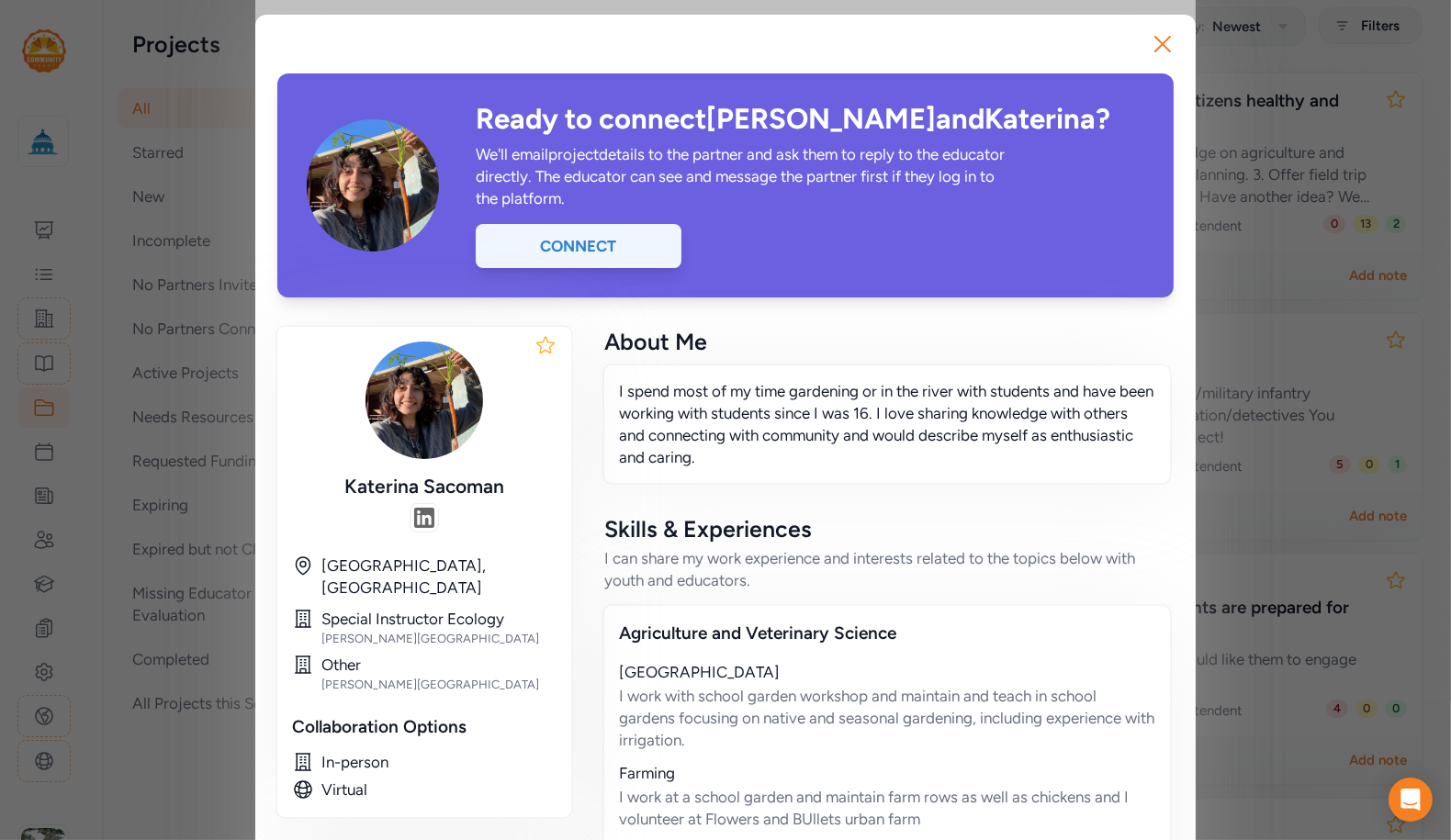 click on "Connect" at bounding box center (579, 246) 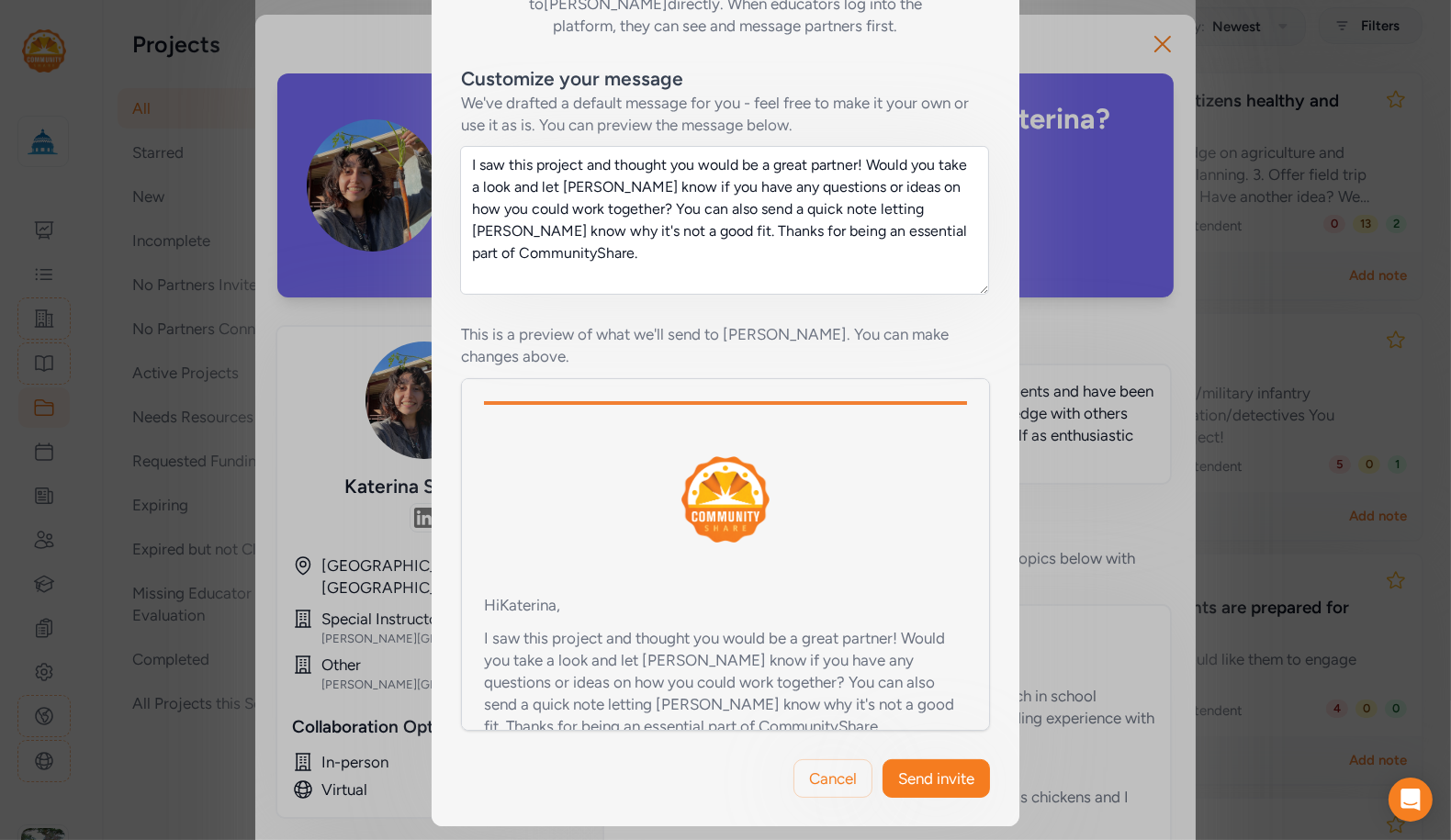 scroll, scrollTop: 0, scrollLeft: 0, axis: both 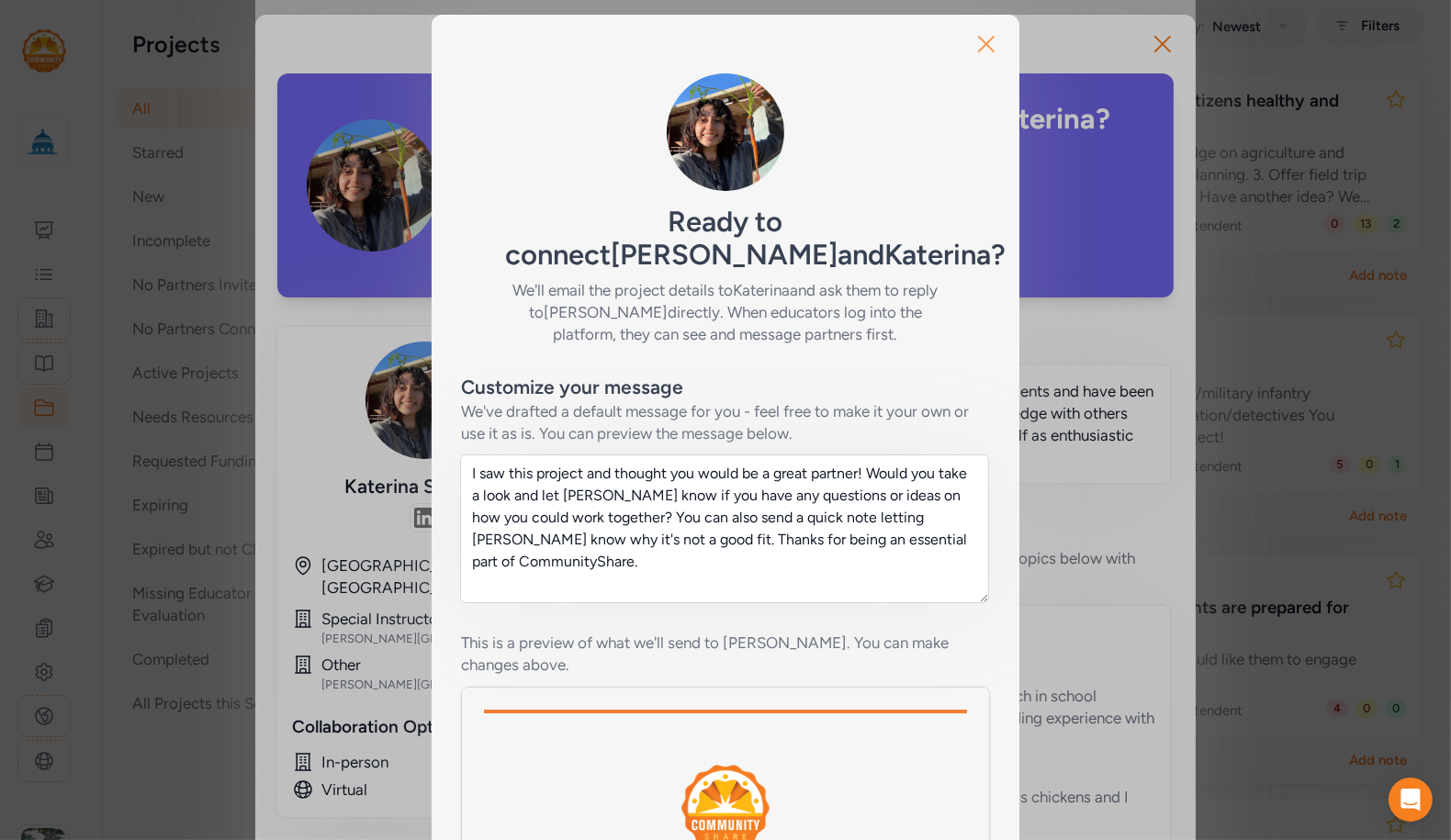 click 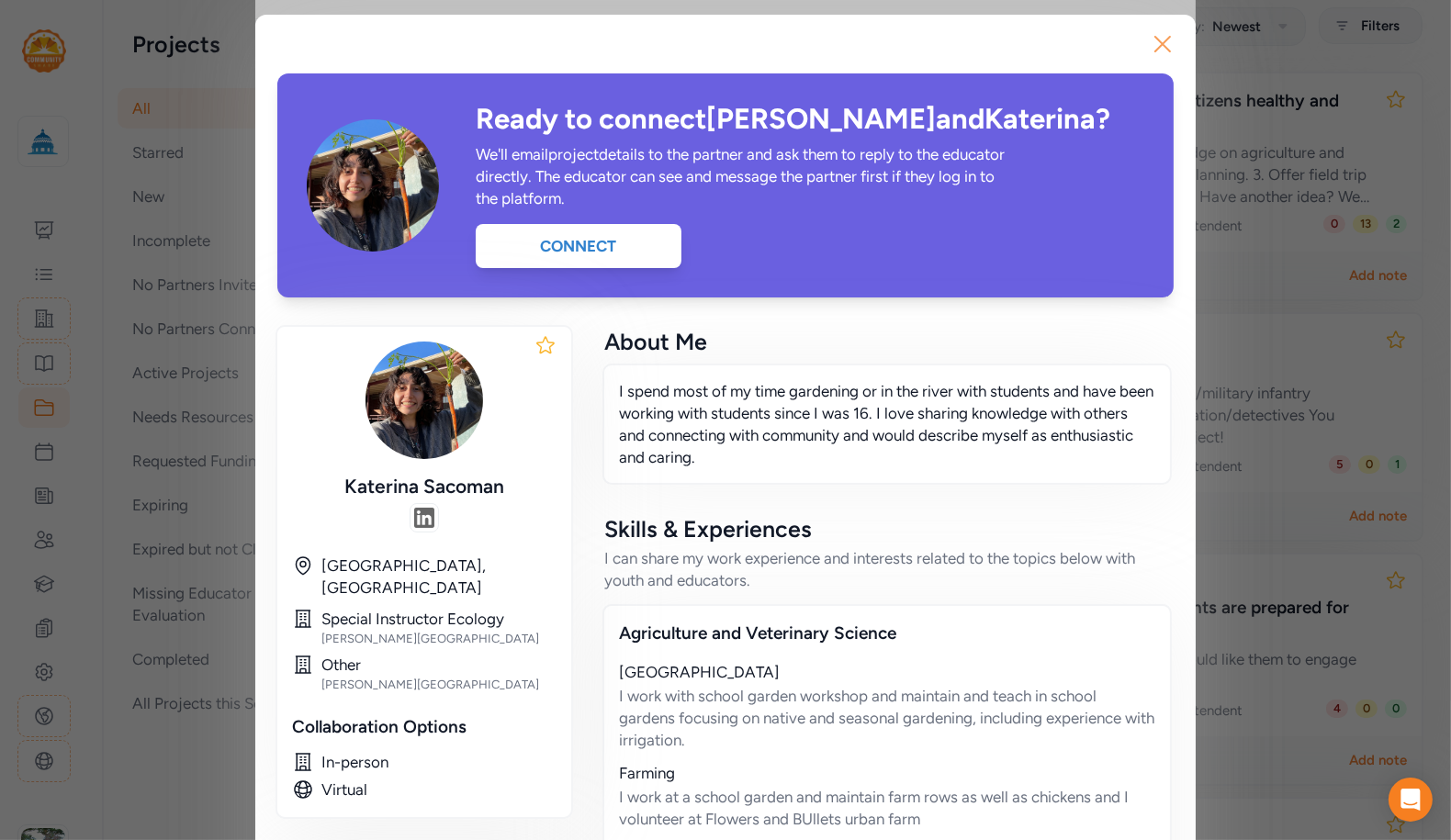click 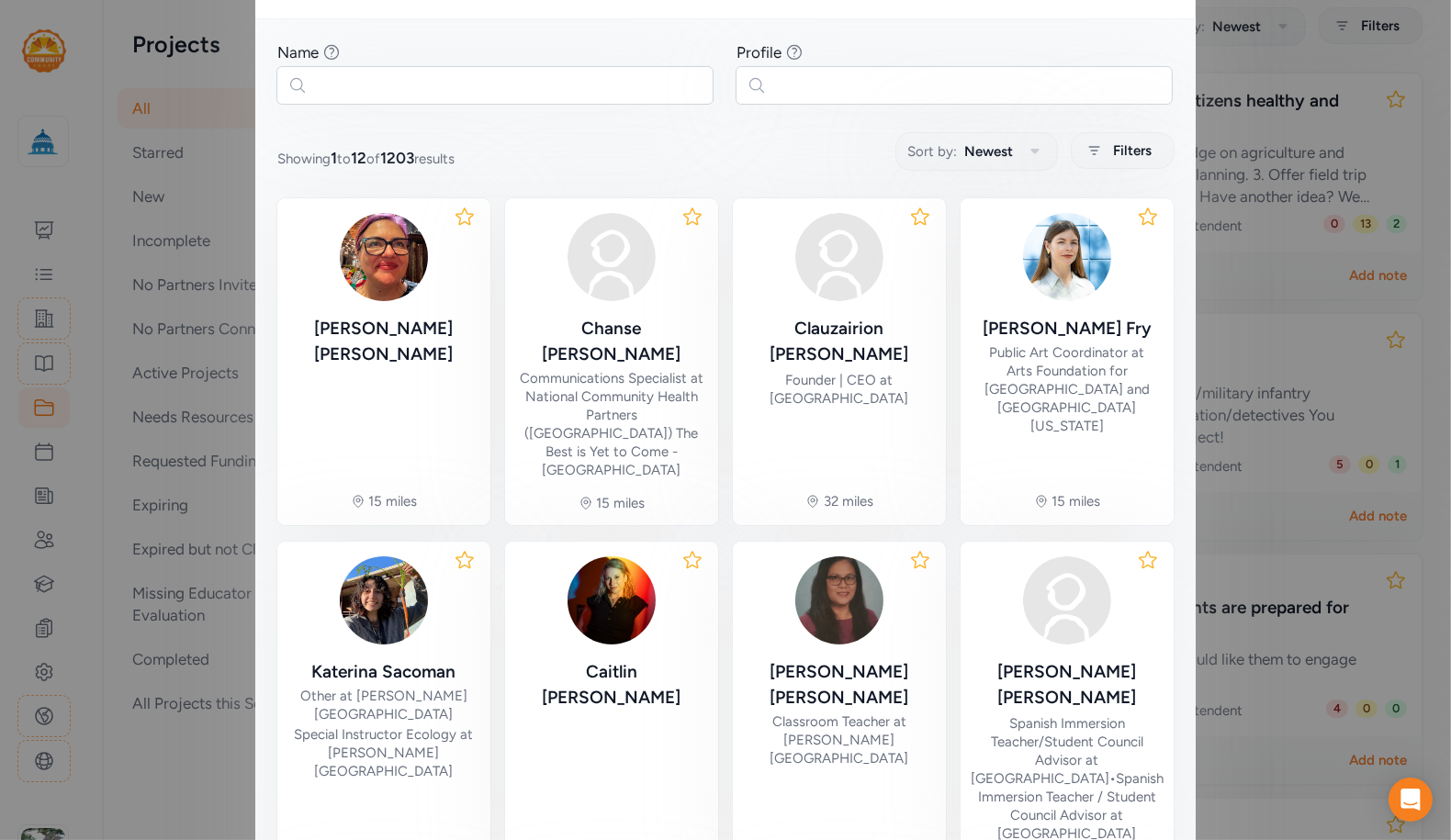 scroll, scrollTop: 0, scrollLeft: 0, axis: both 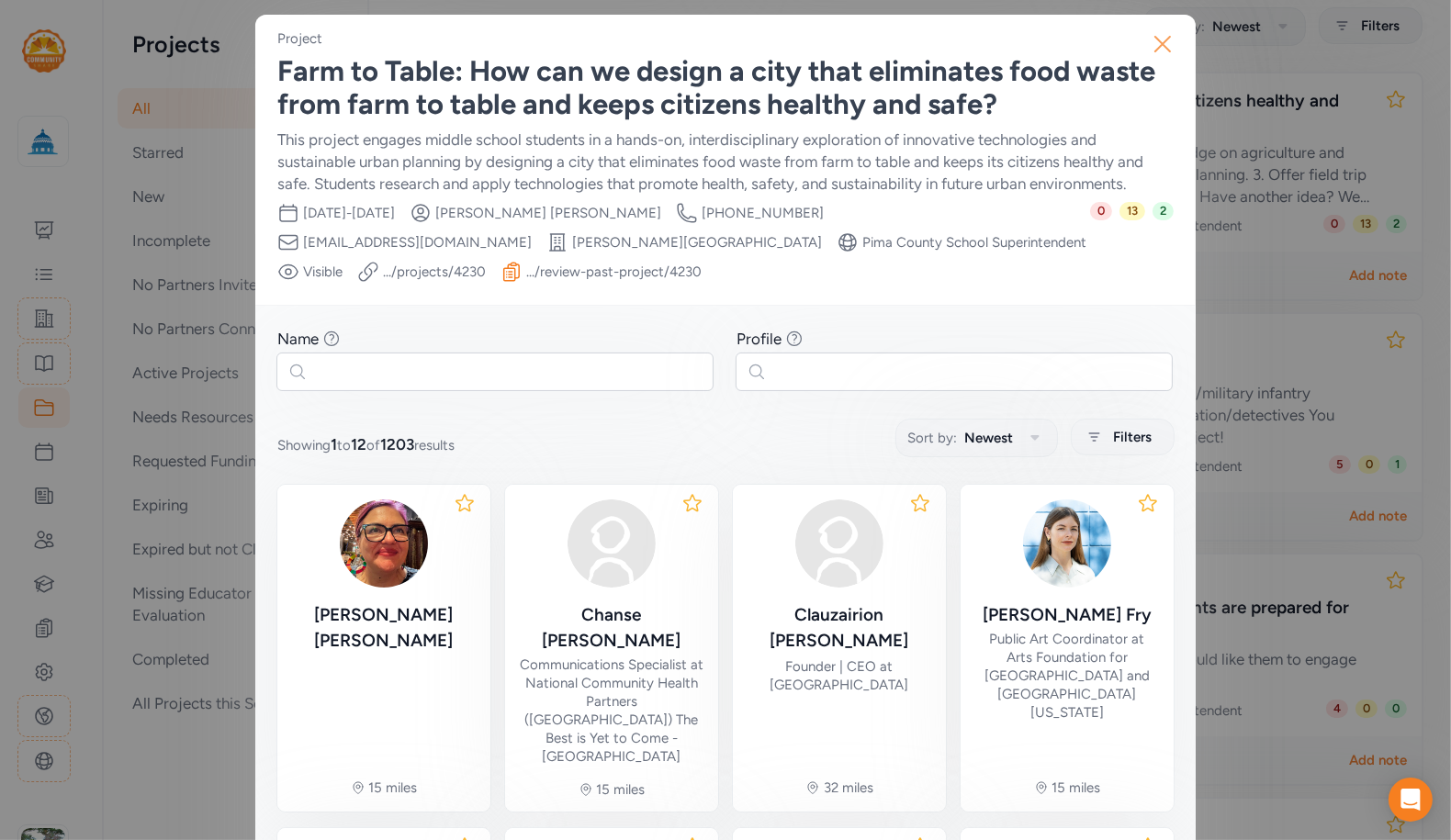 click 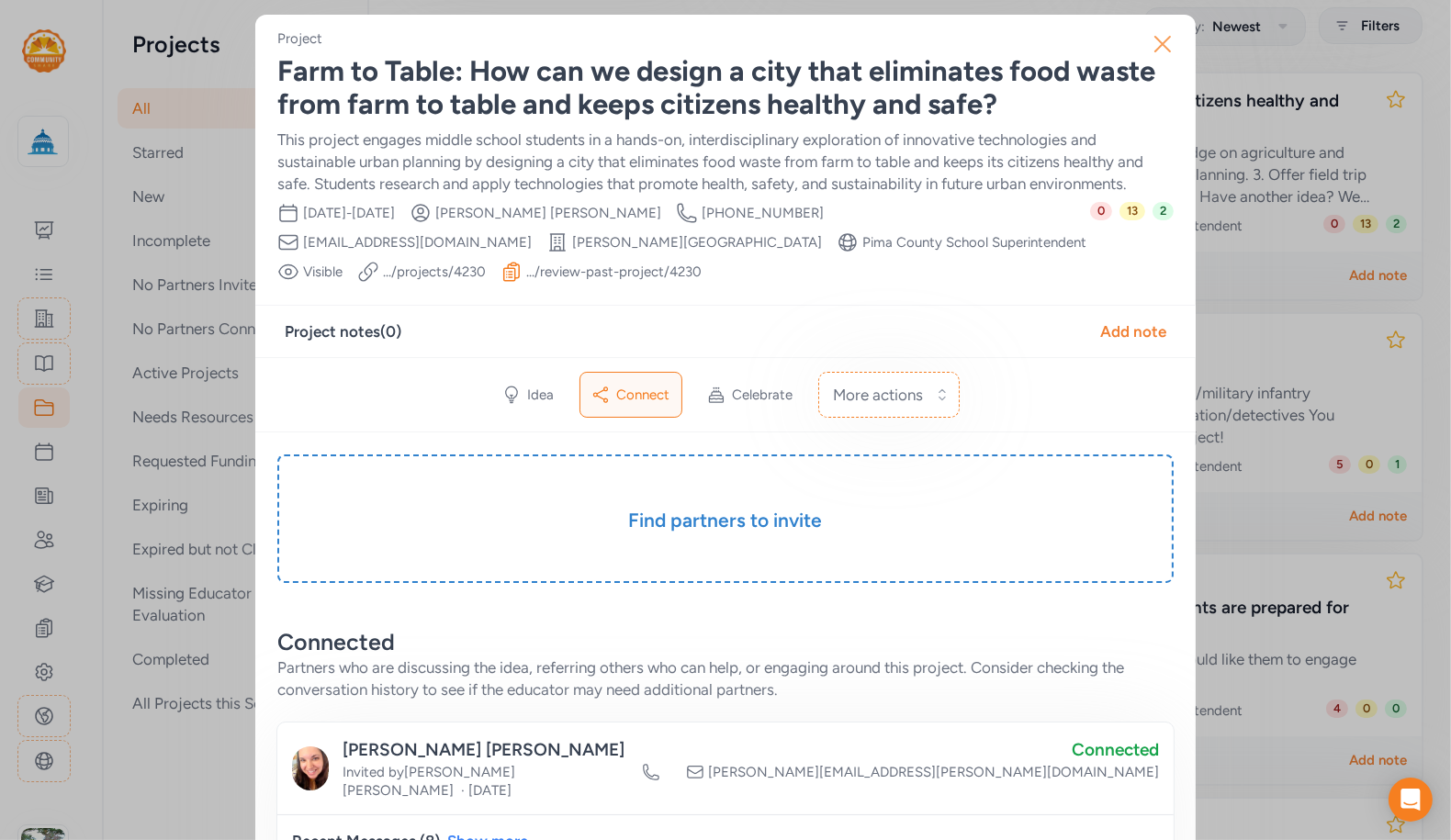 click 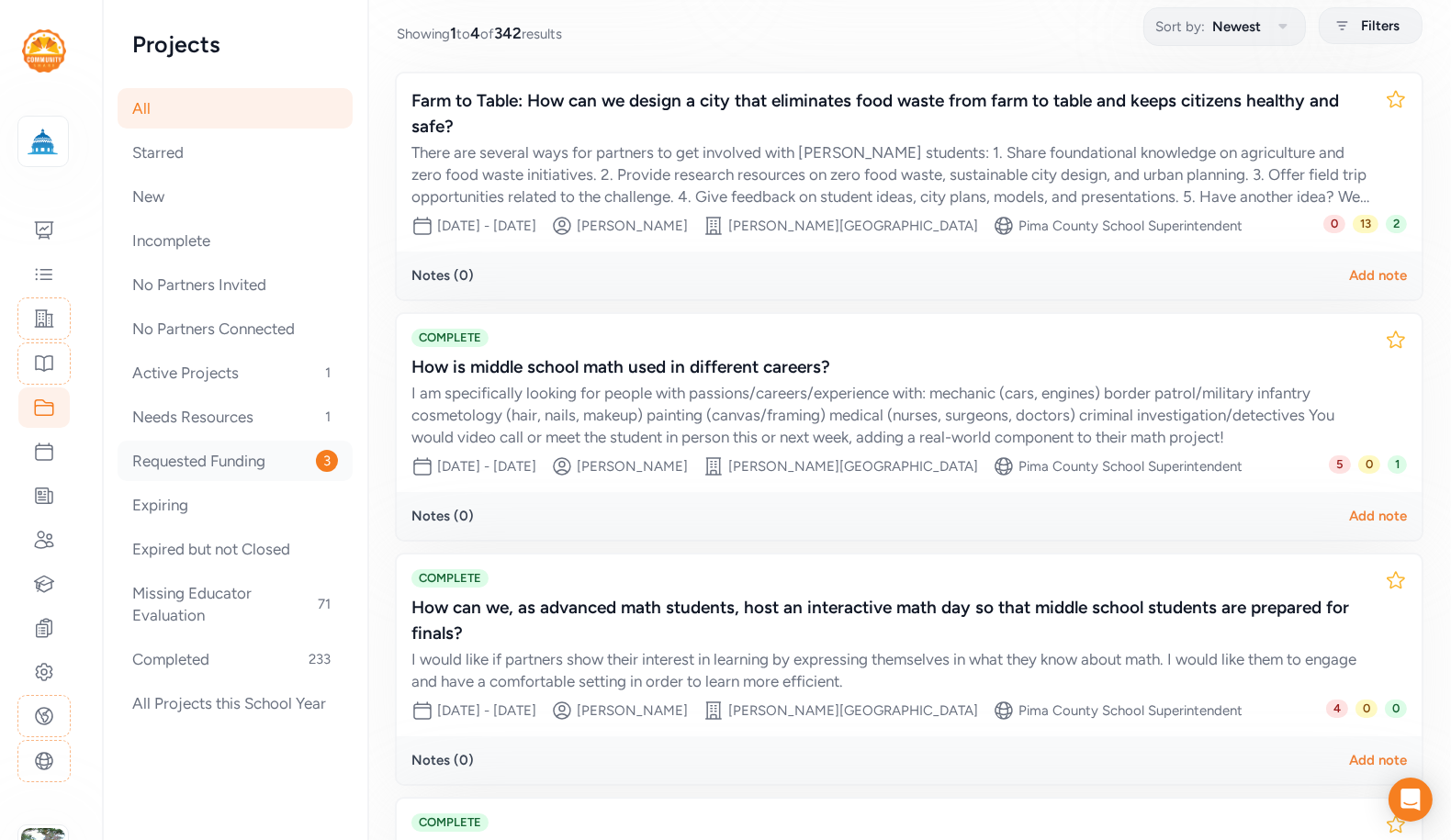 click on "Requested Funding 3" at bounding box center [235, 461] 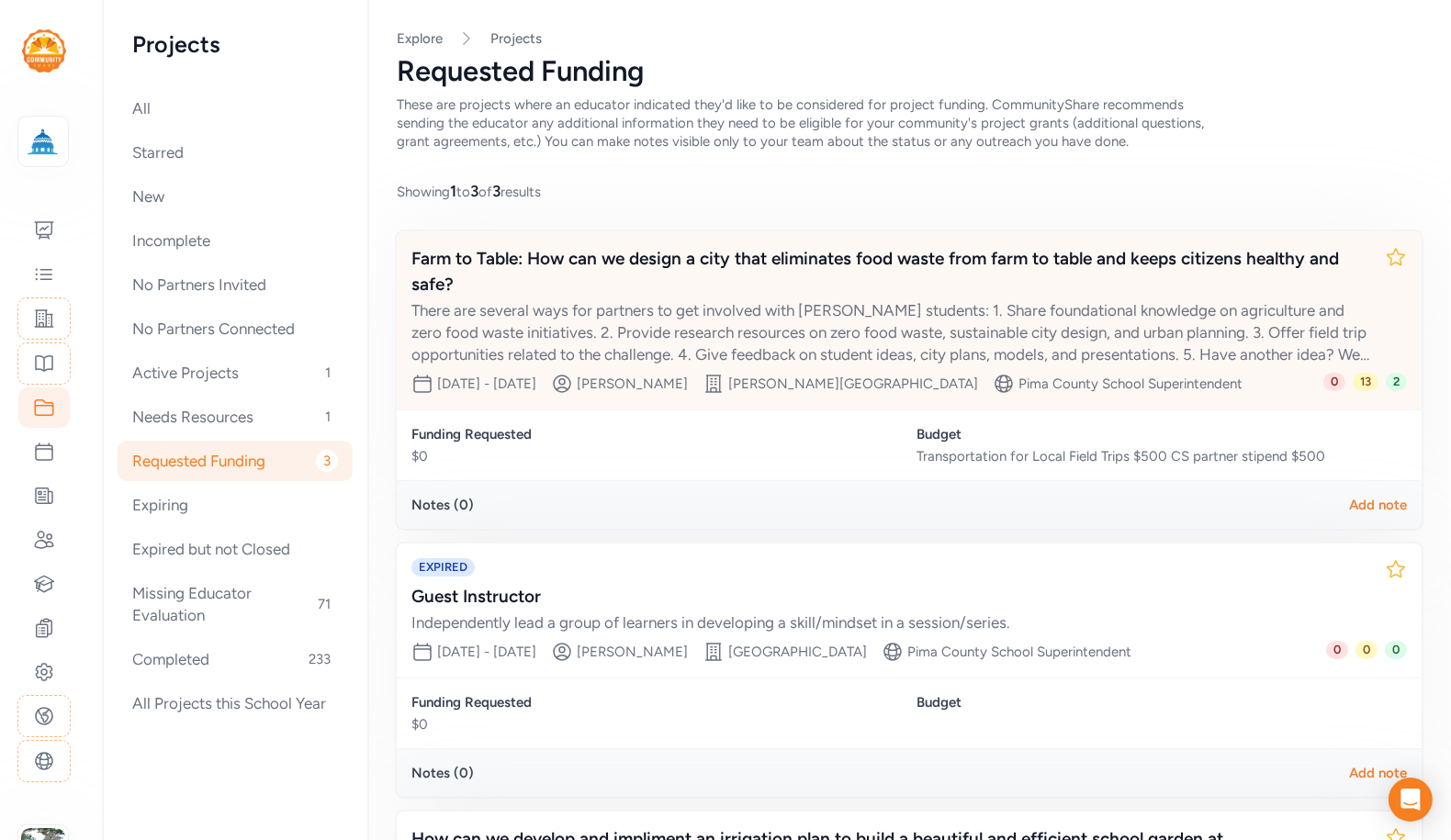 scroll, scrollTop: 140, scrollLeft: 0, axis: vertical 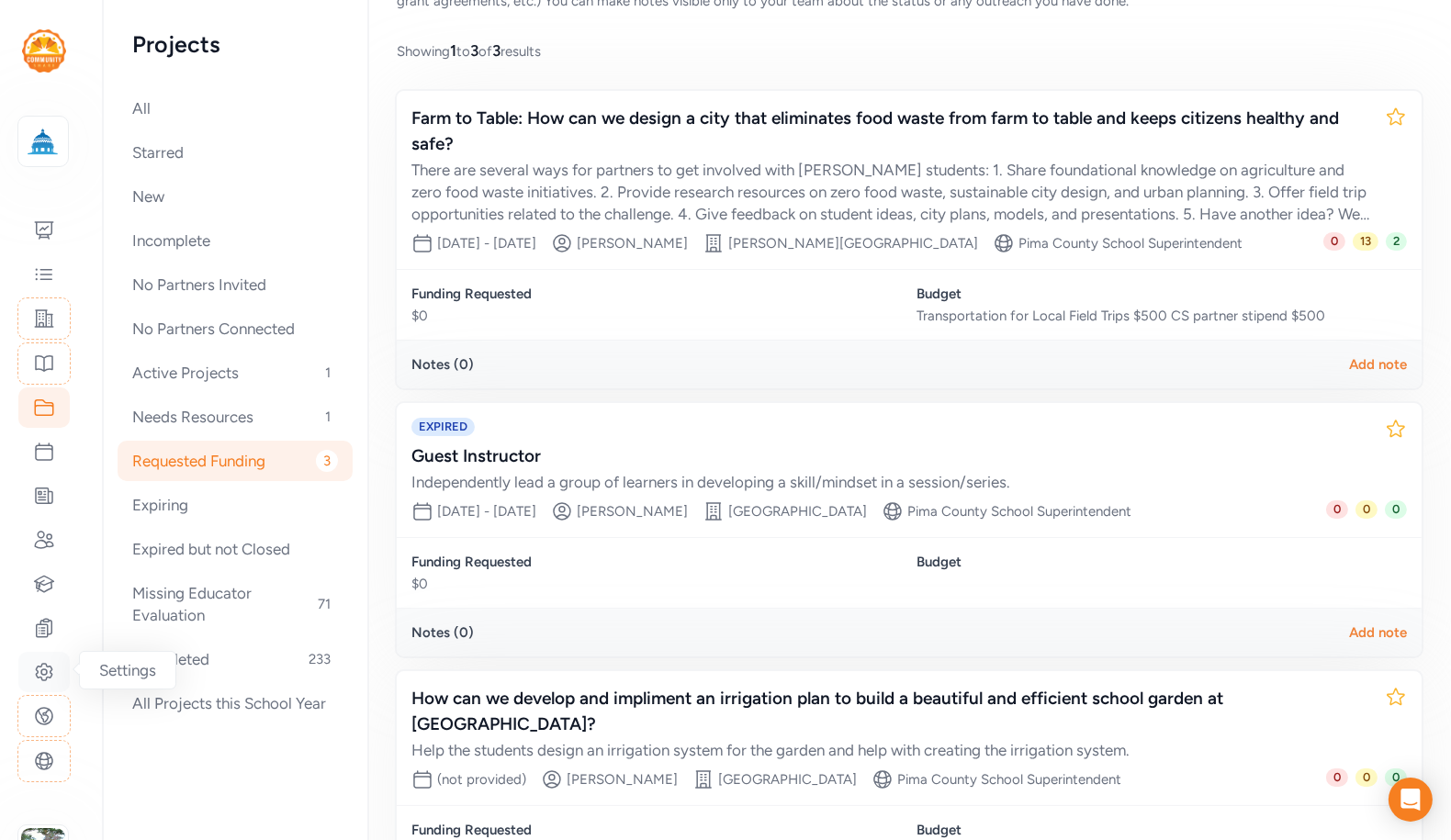 click 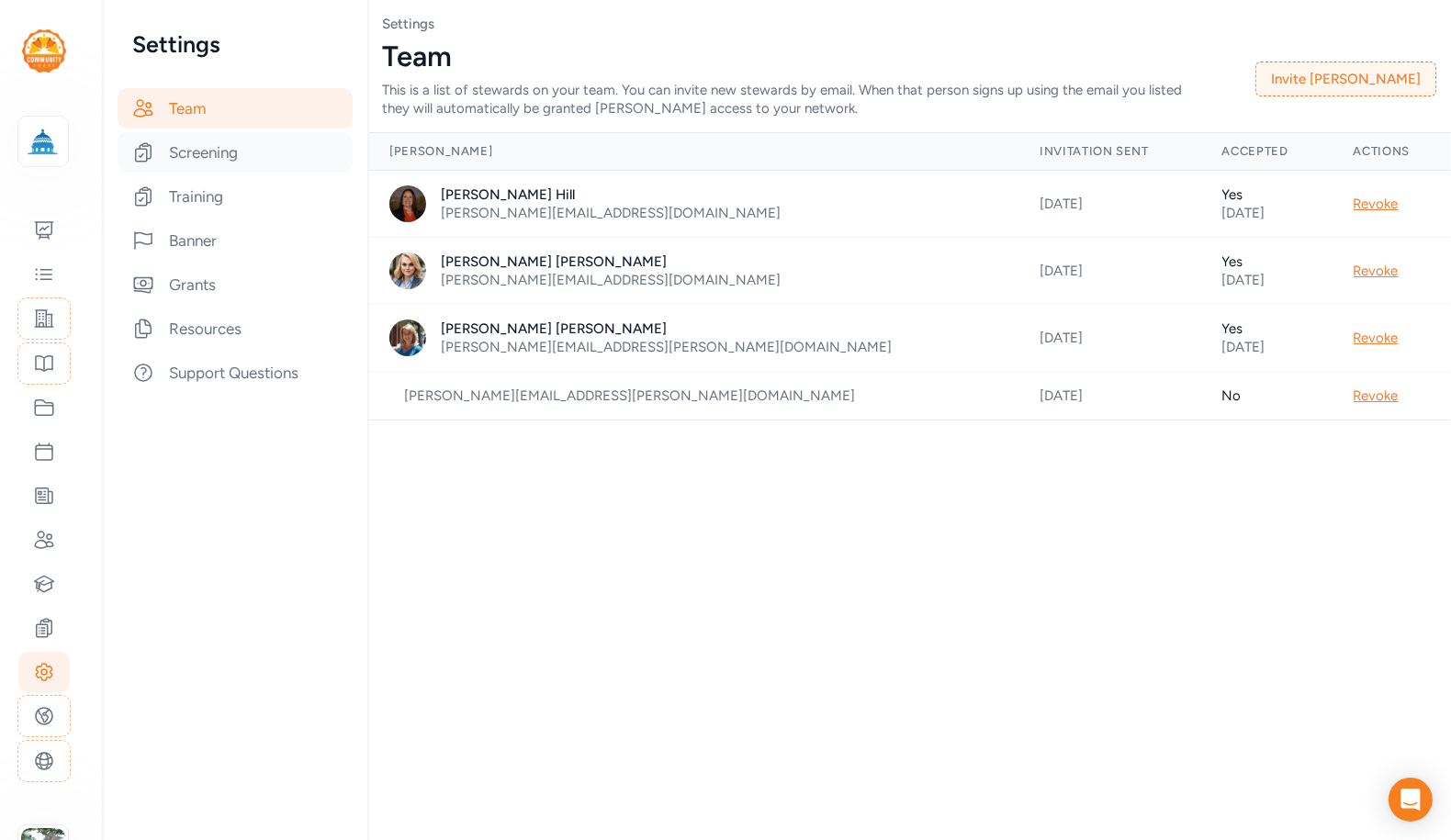 click on "Screening" at bounding box center (235, 152) 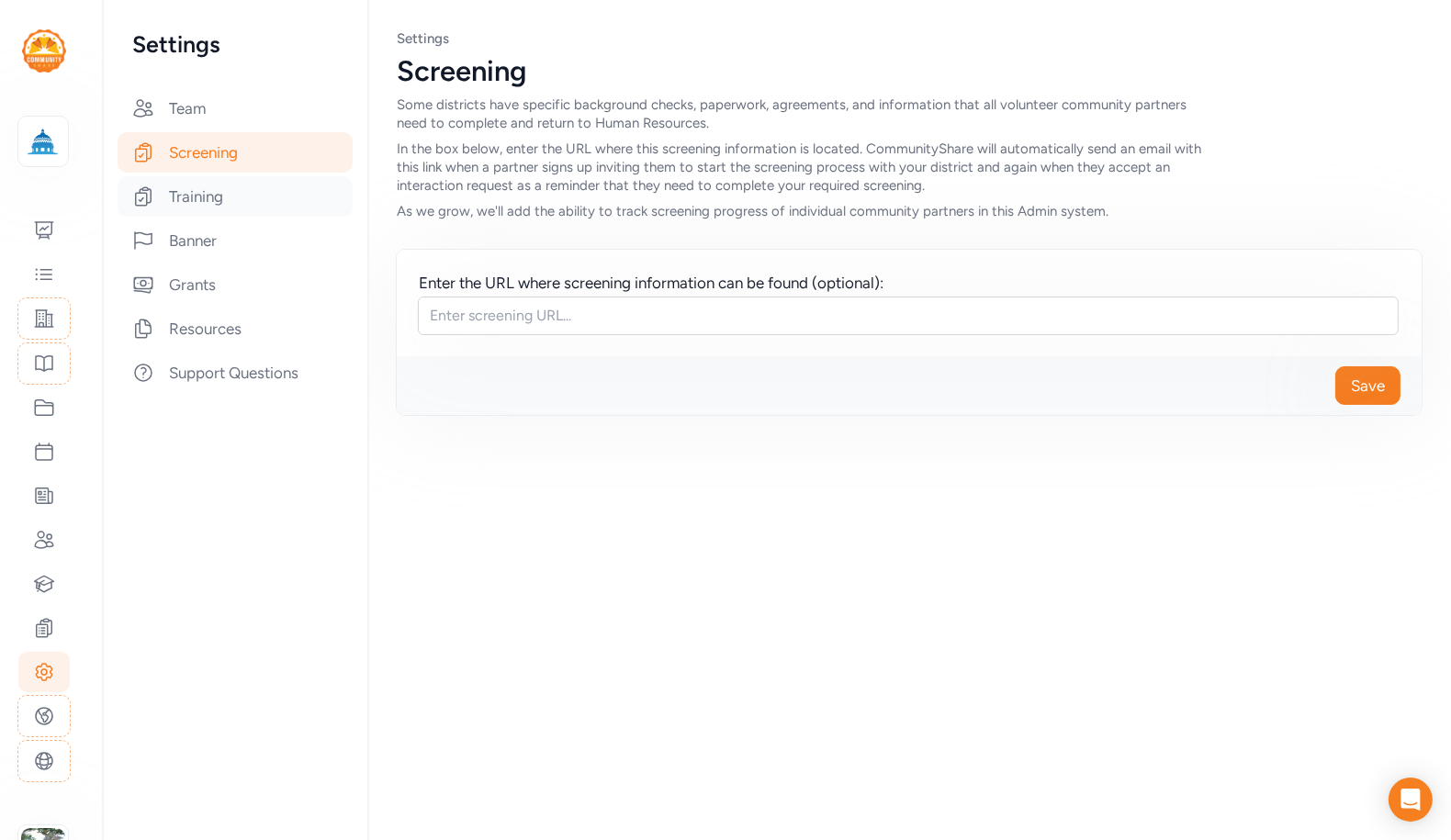 click on "Training" at bounding box center [235, 196] 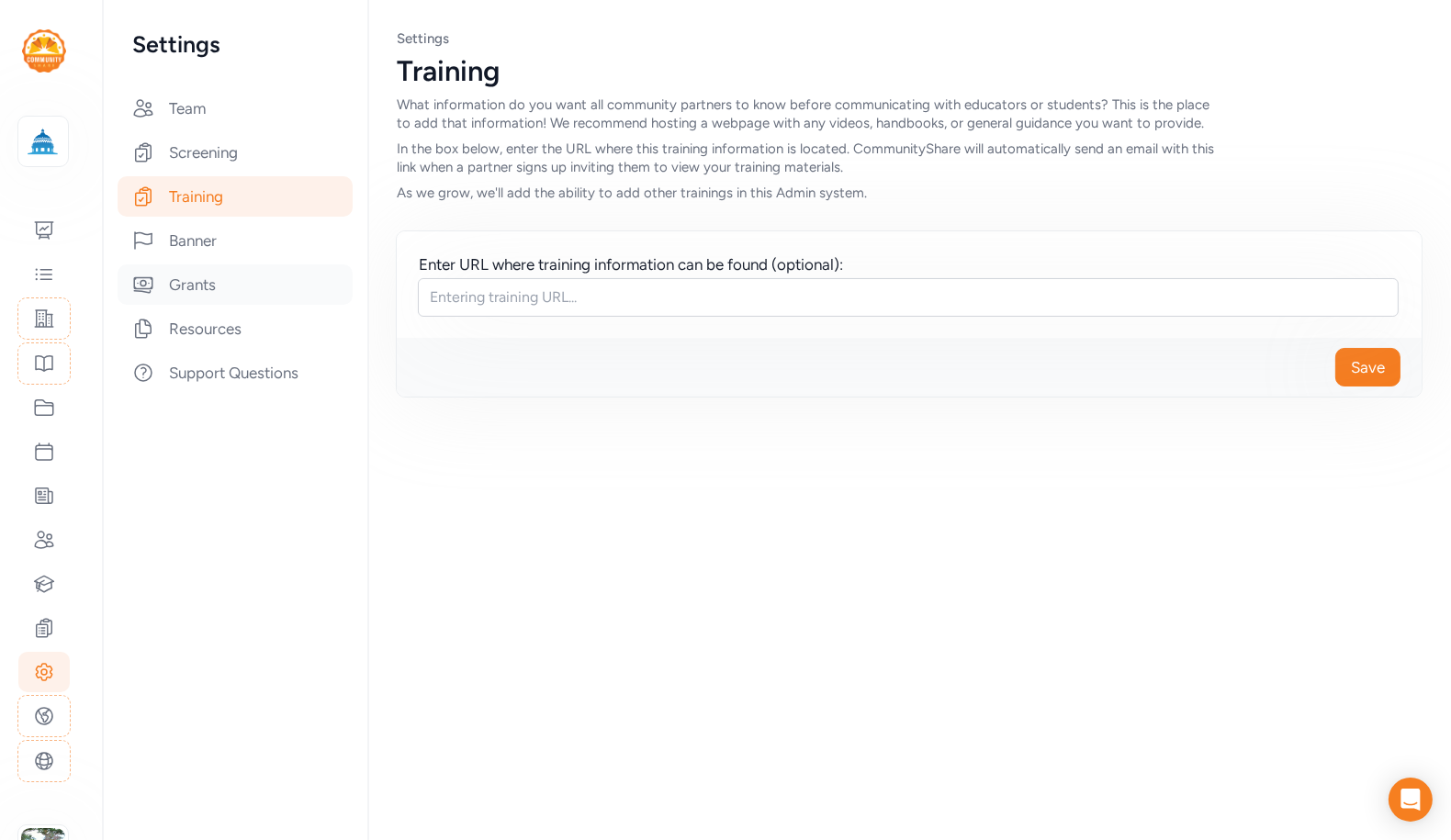 click on "Grants" at bounding box center [235, 285] 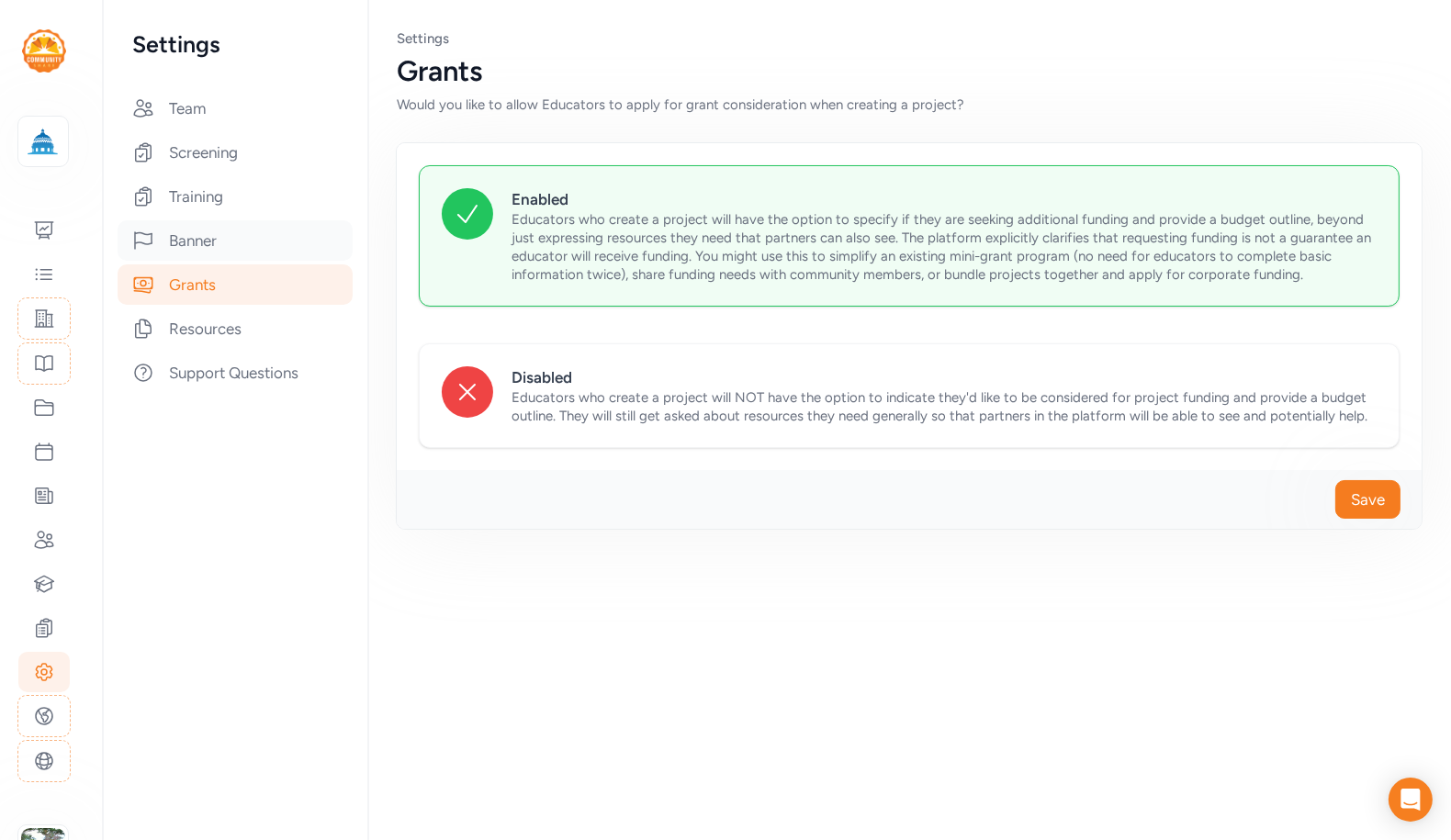 click on "Banner" at bounding box center [235, 241] 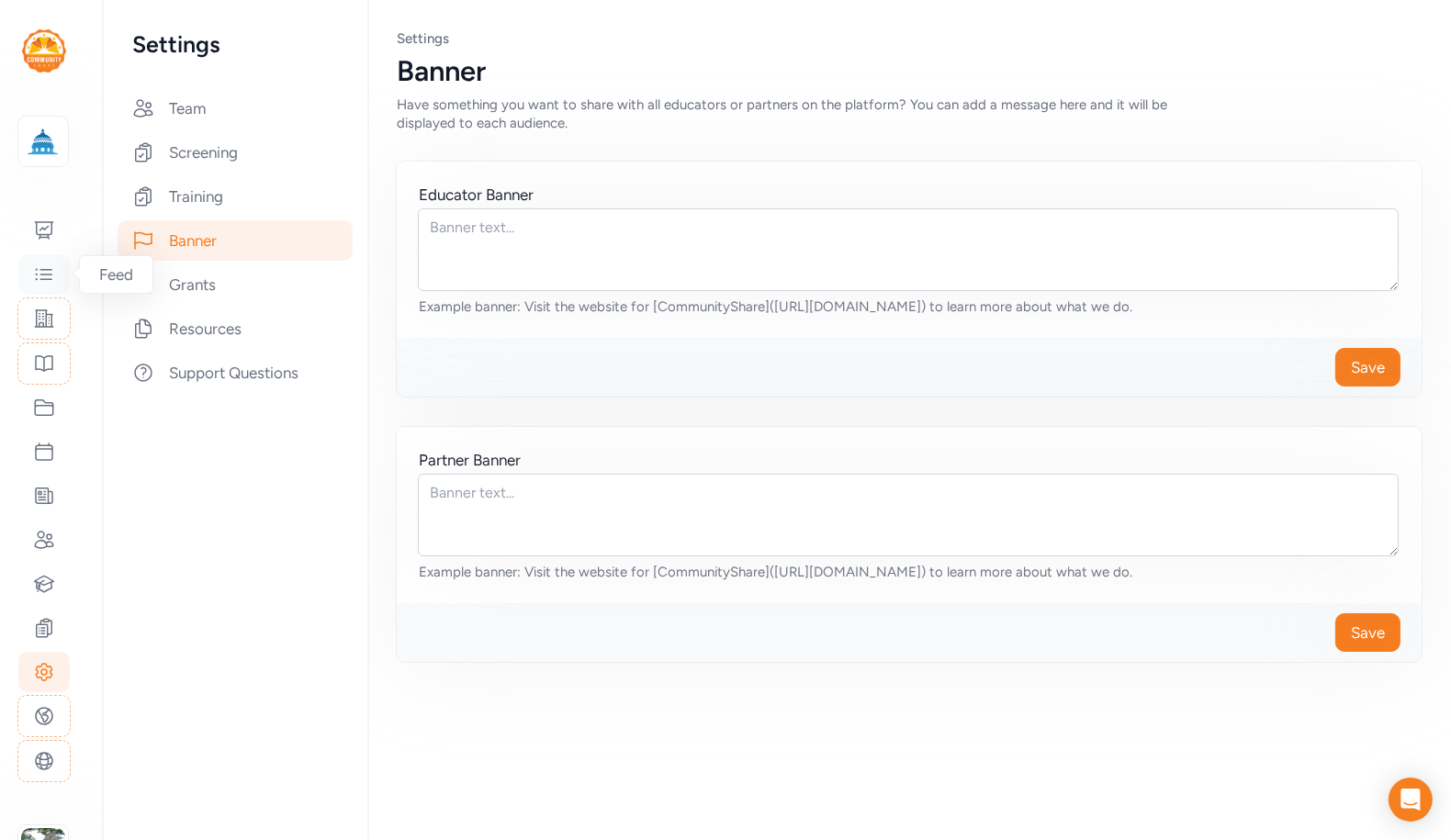 click 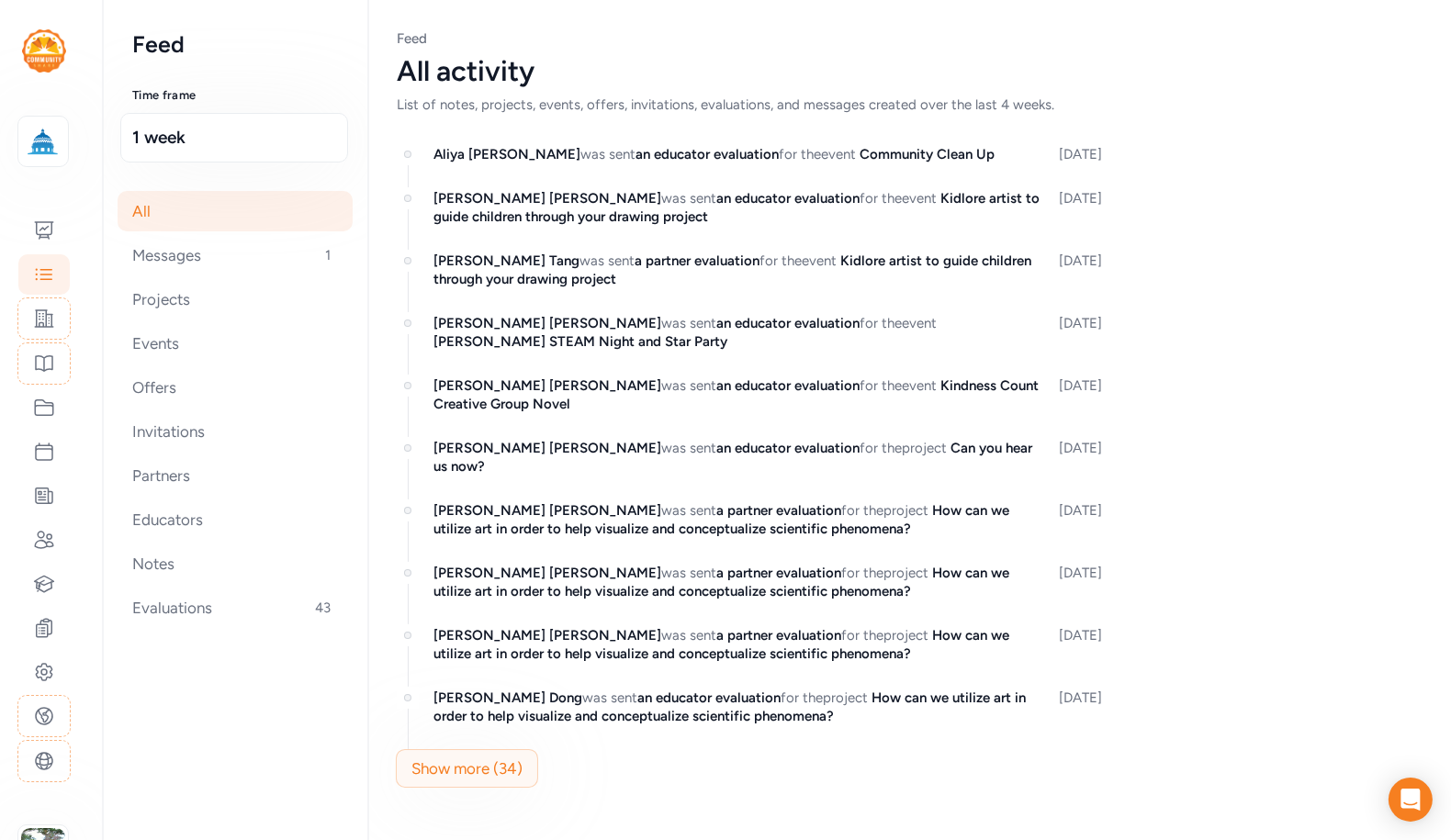 click on "Show more ( 34 )" at bounding box center (467, 768) 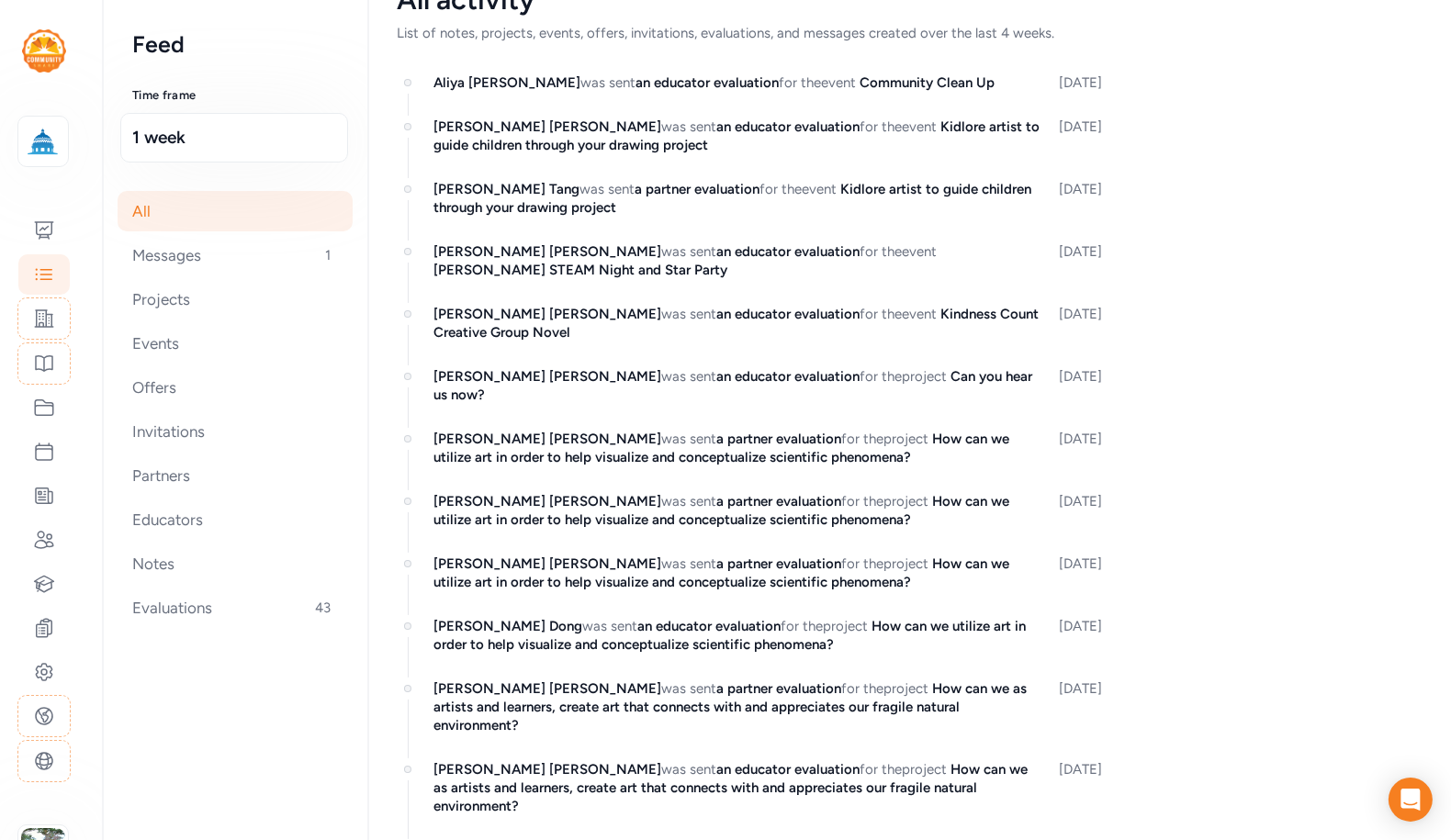 scroll, scrollTop: 0, scrollLeft: 0, axis: both 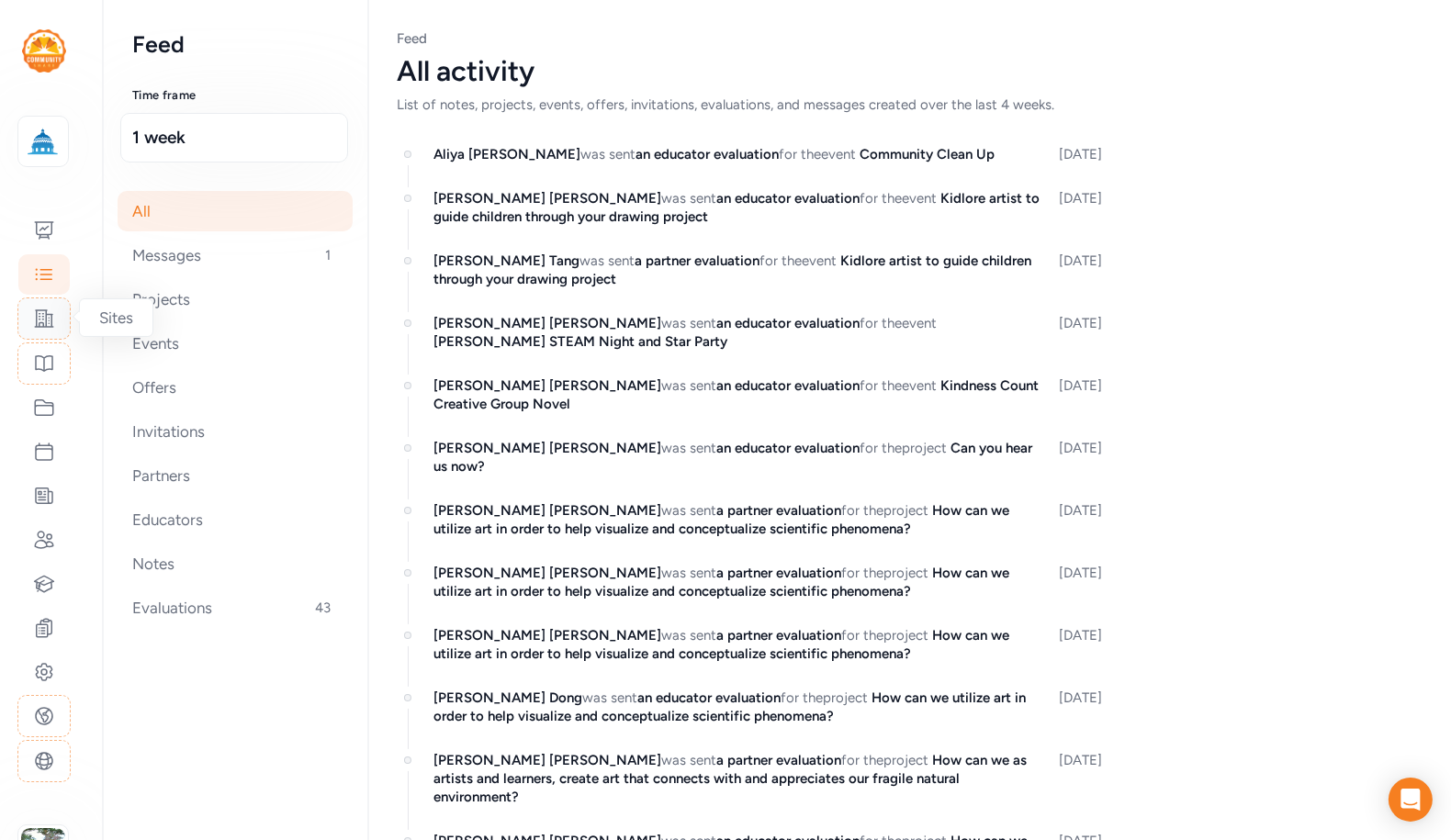 click 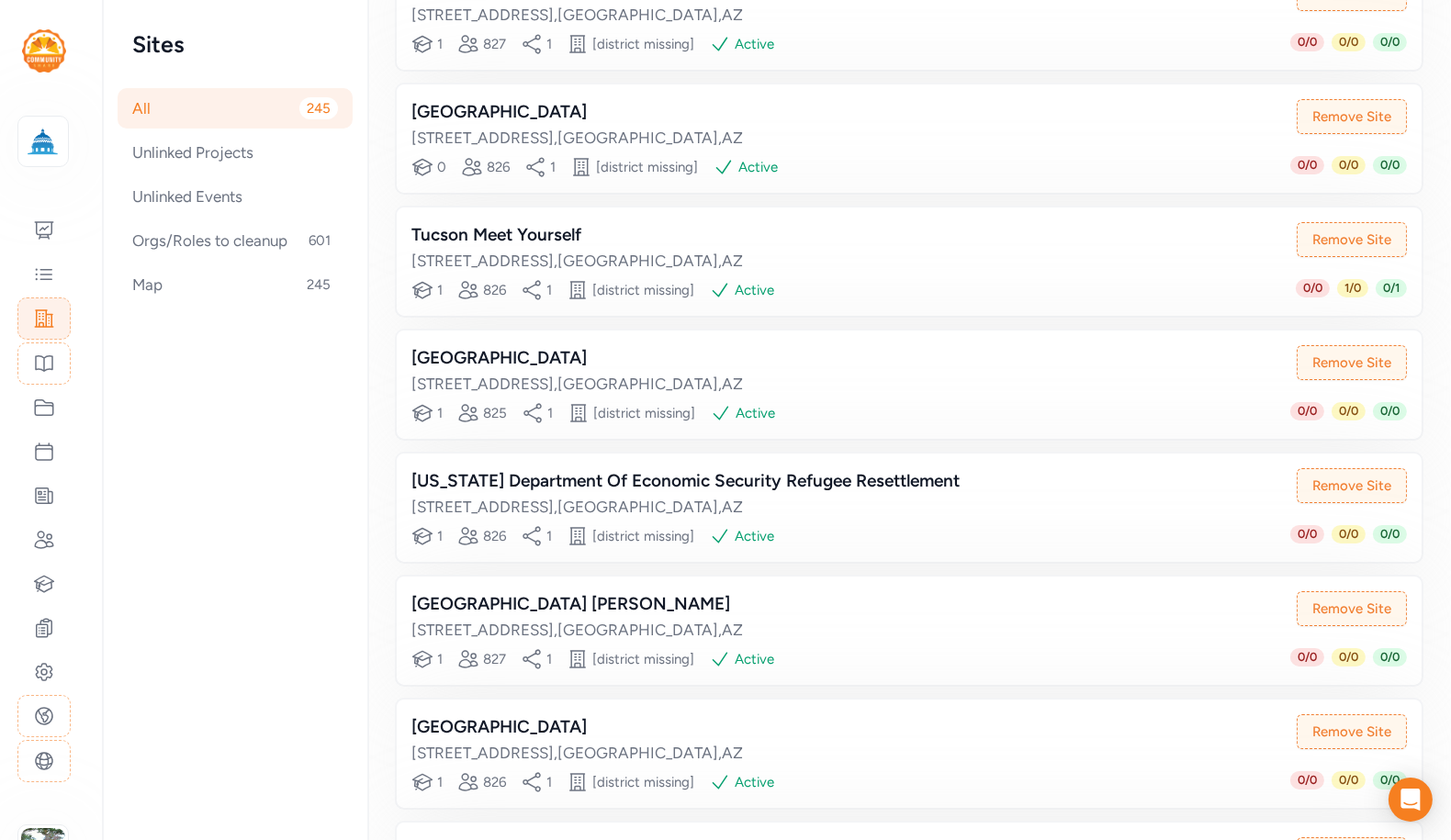 scroll, scrollTop: 0, scrollLeft: 0, axis: both 